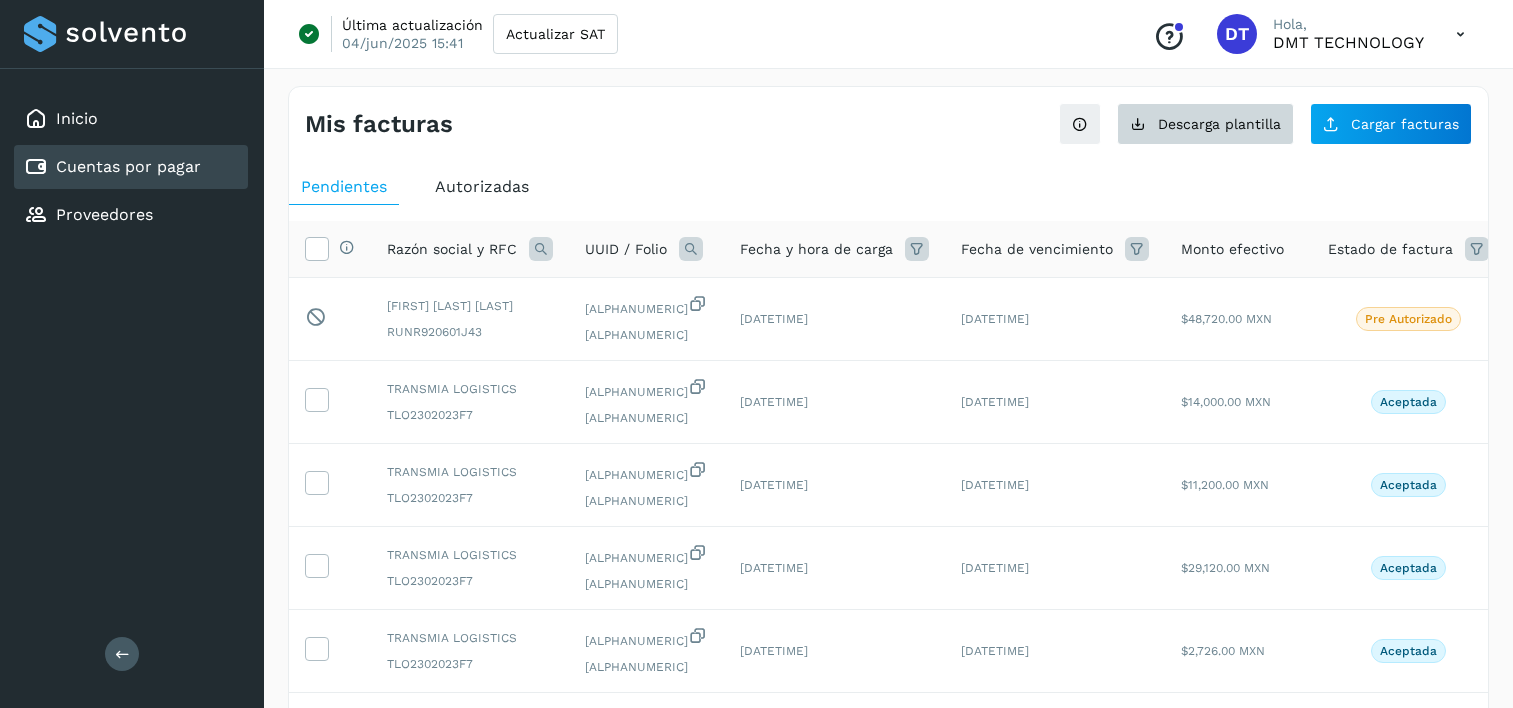 scroll, scrollTop: 0, scrollLeft: 0, axis: both 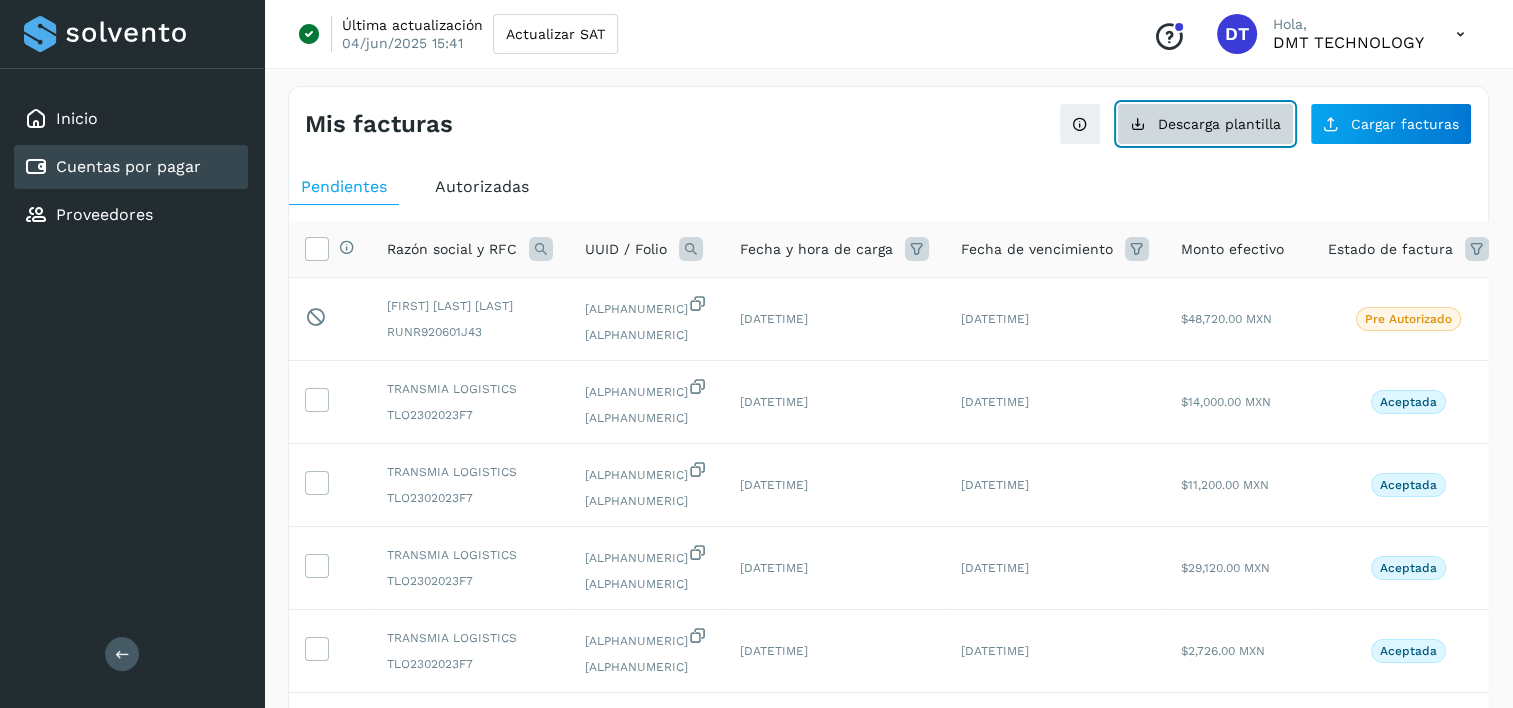 click on "Descarga plantilla" 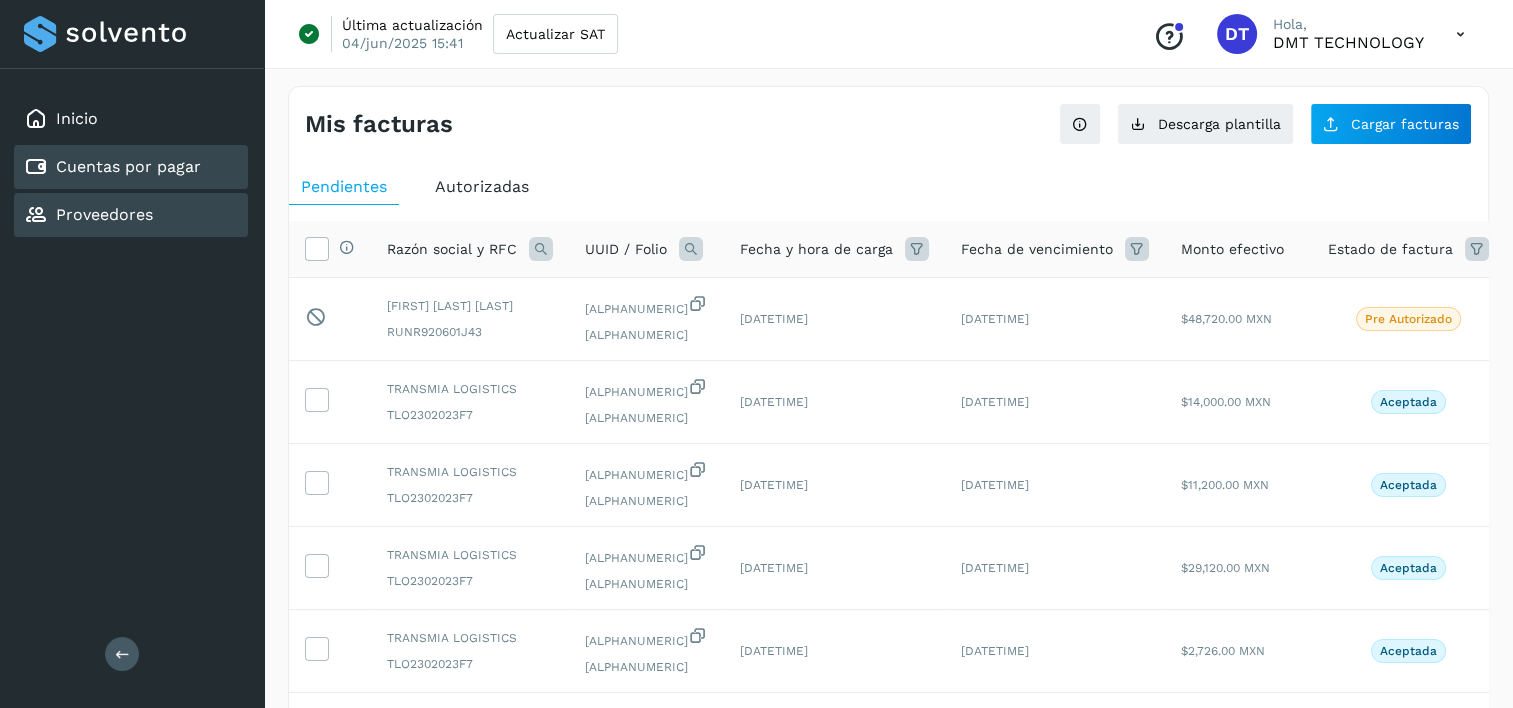 drag, startPoint x: 168, startPoint y: 216, endPoint x: 187, endPoint y: 225, distance: 21.023796 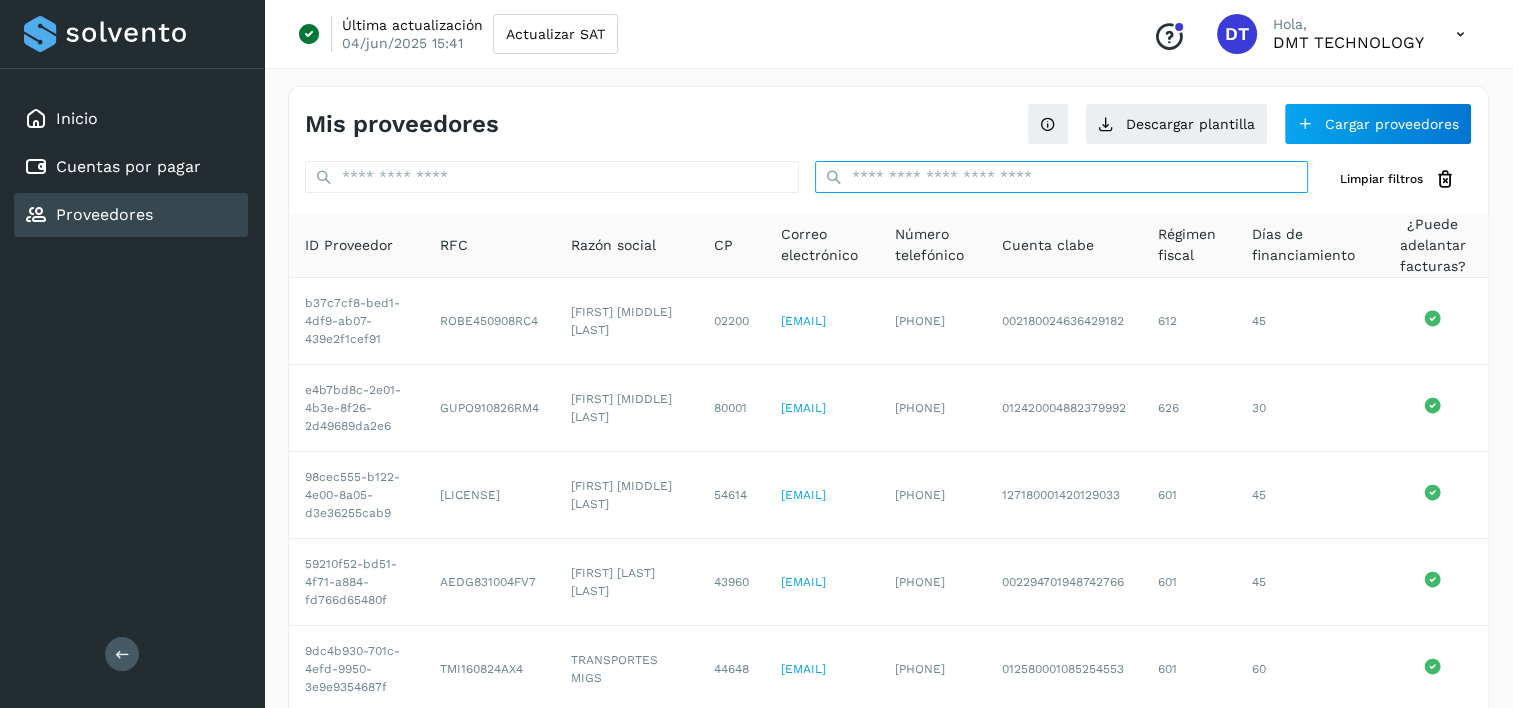 click at bounding box center [1062, 177] 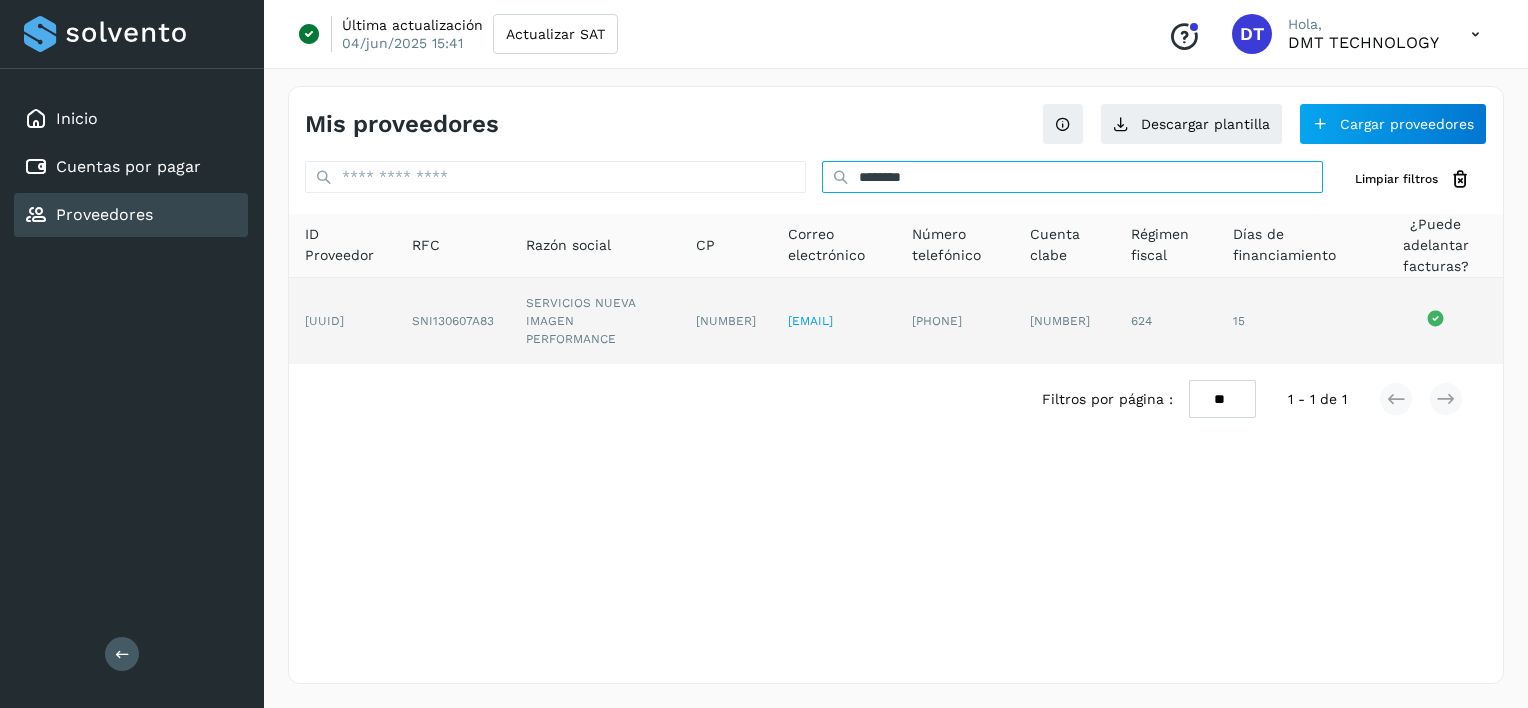 type on "********" 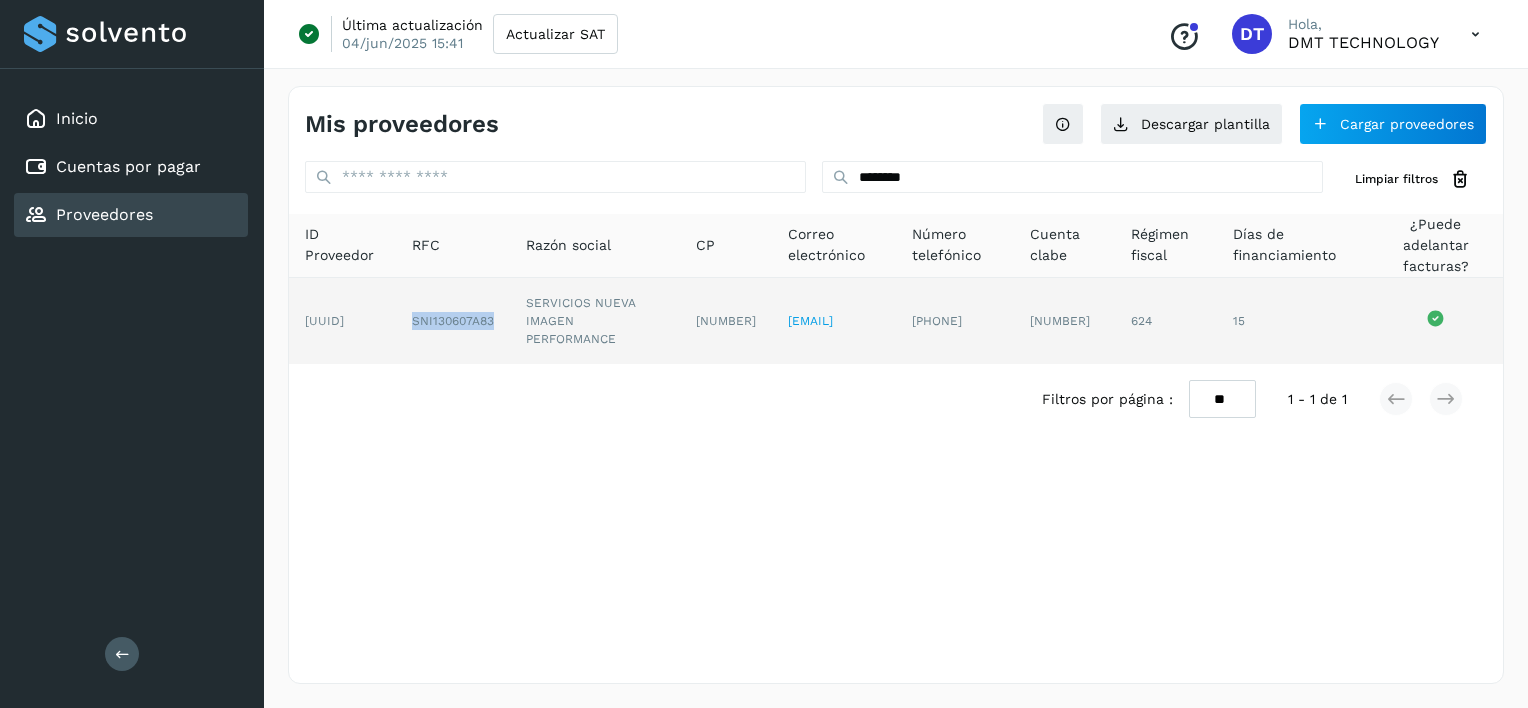 drag, startPoint x: 418, startPoint y: 332, endPoint x: 509, endPoint y: 338, distance: 91.197586 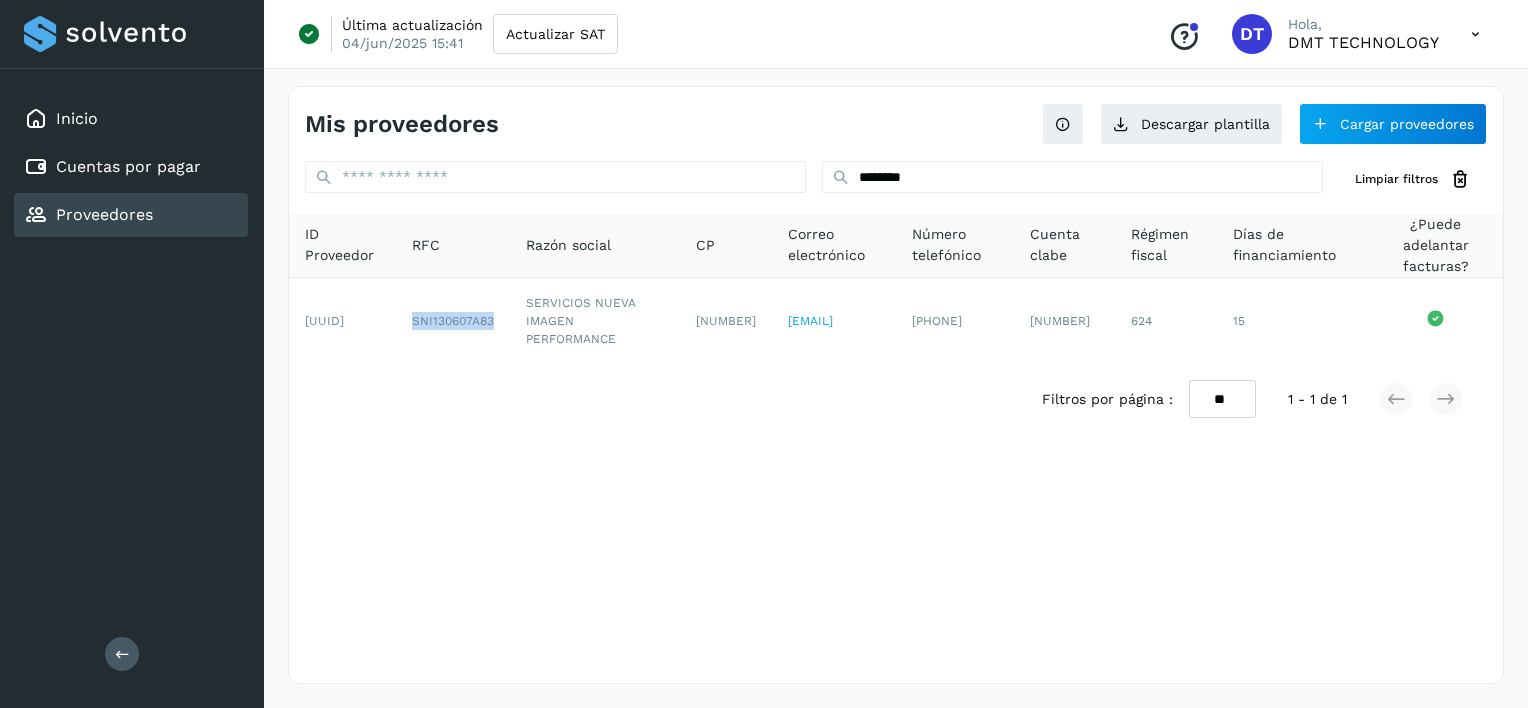 copy on "SNI130607A83" 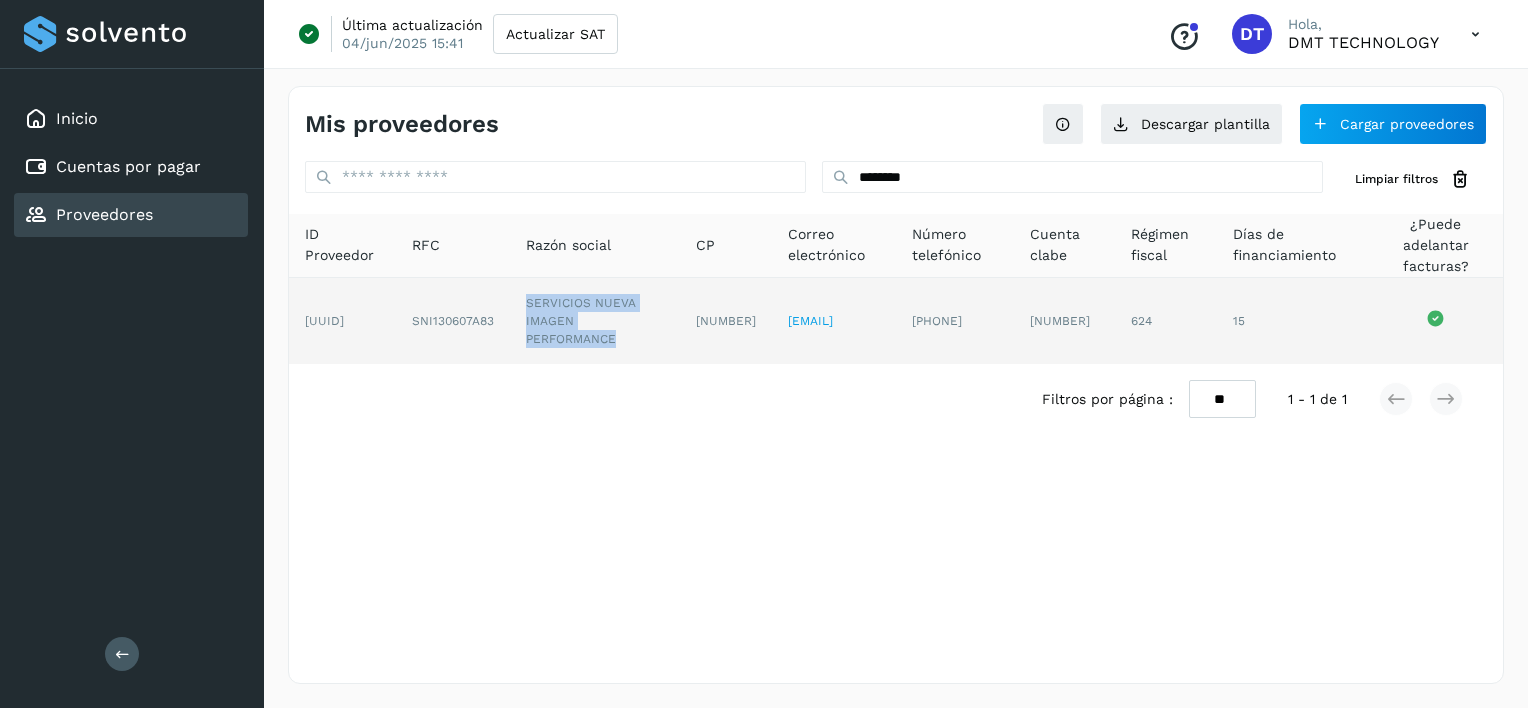 drag, startPoint x: 538, startPoint y: 305, endPoint x: 627, endPoint y: 360, distance: 104.62313 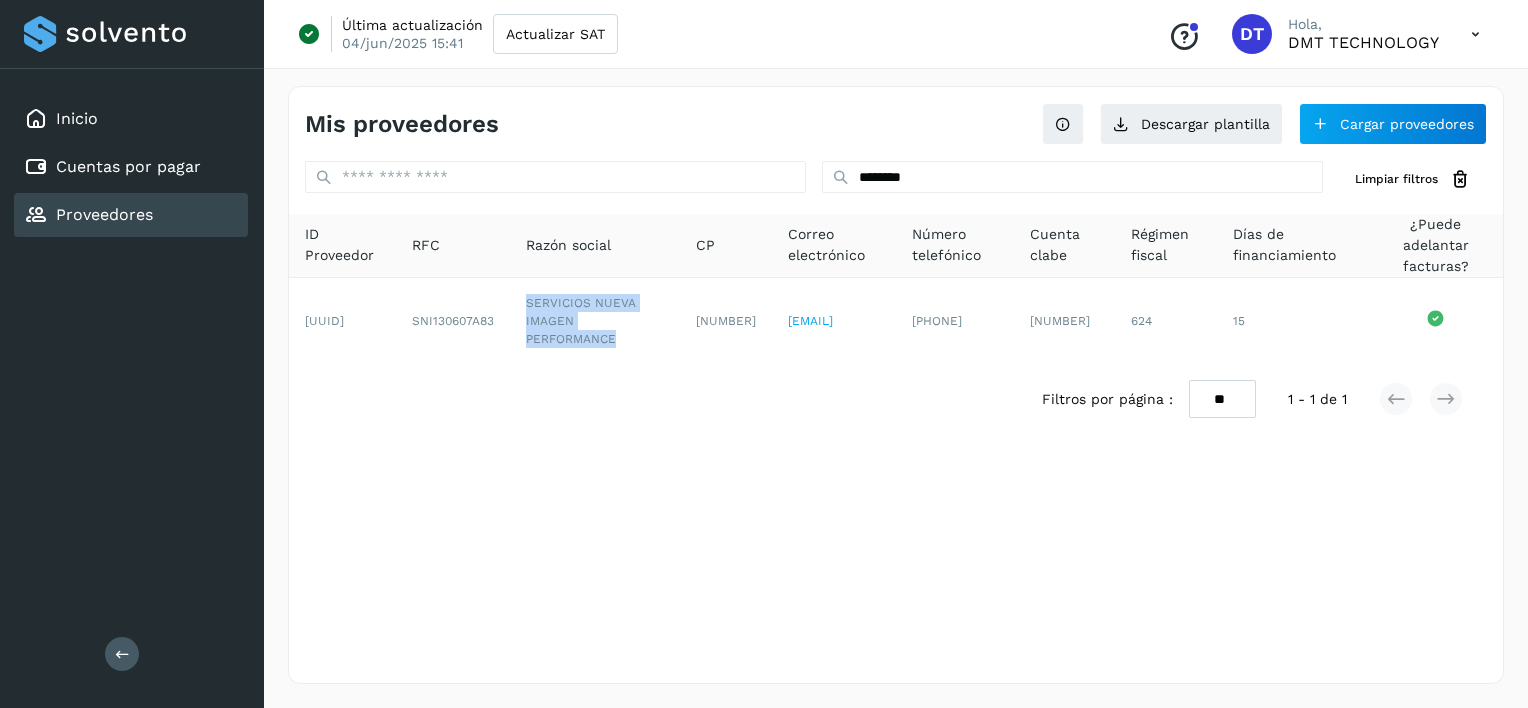 copy on "SERVICIOS NUEVA IMAGEN PERFORMANCE" 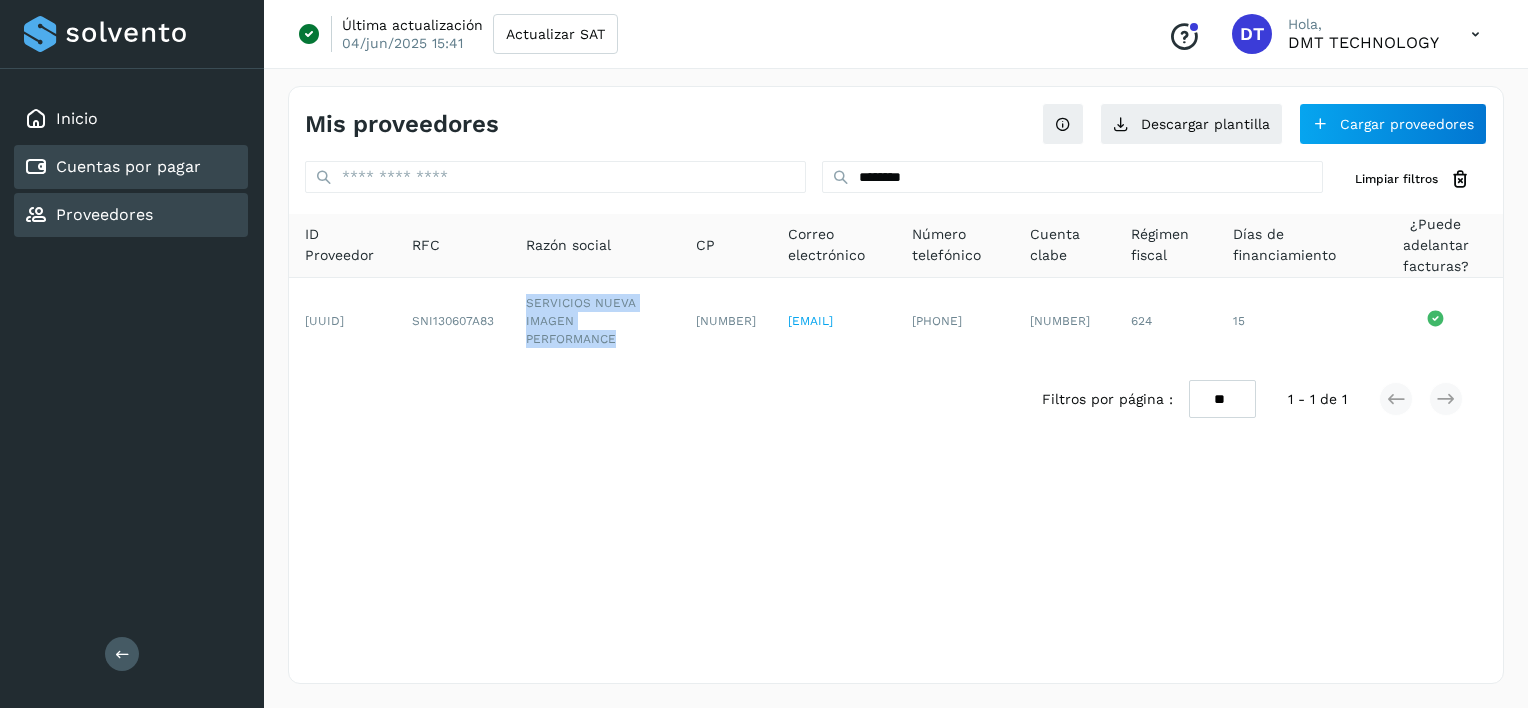 click on "Cuentas por pagar" at bounding box center [128, 166] 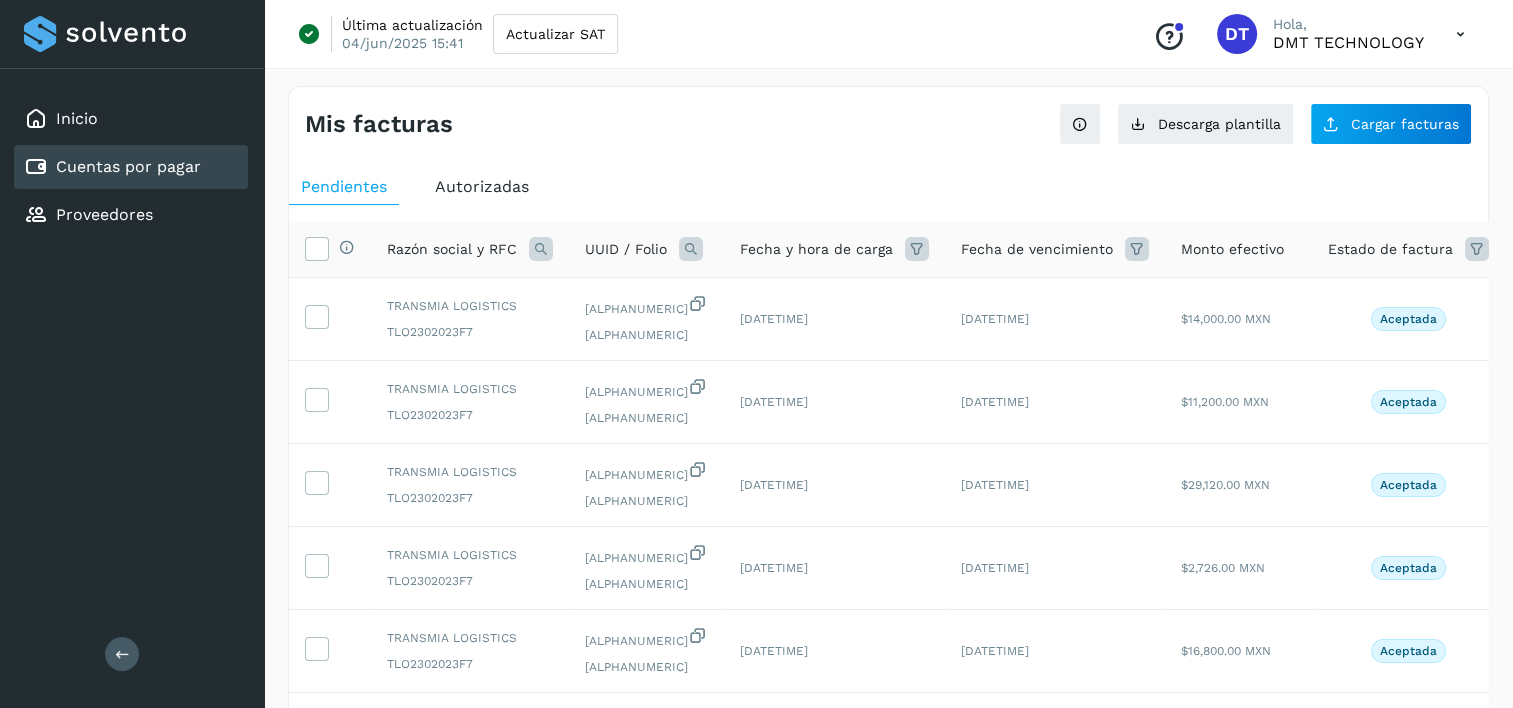 click on "Cuentas por pagar" at bounding box center [128, 166] 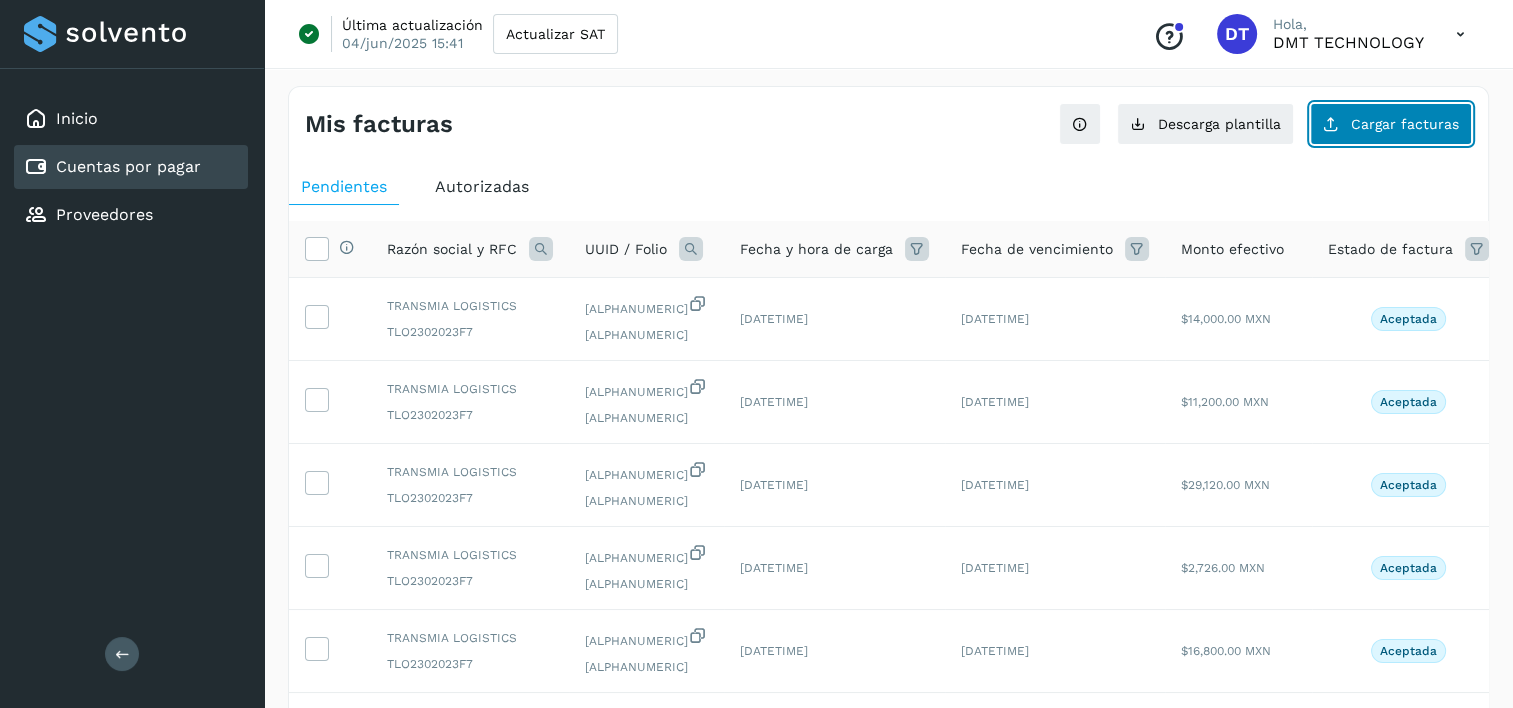 click on "Cargar facturas" 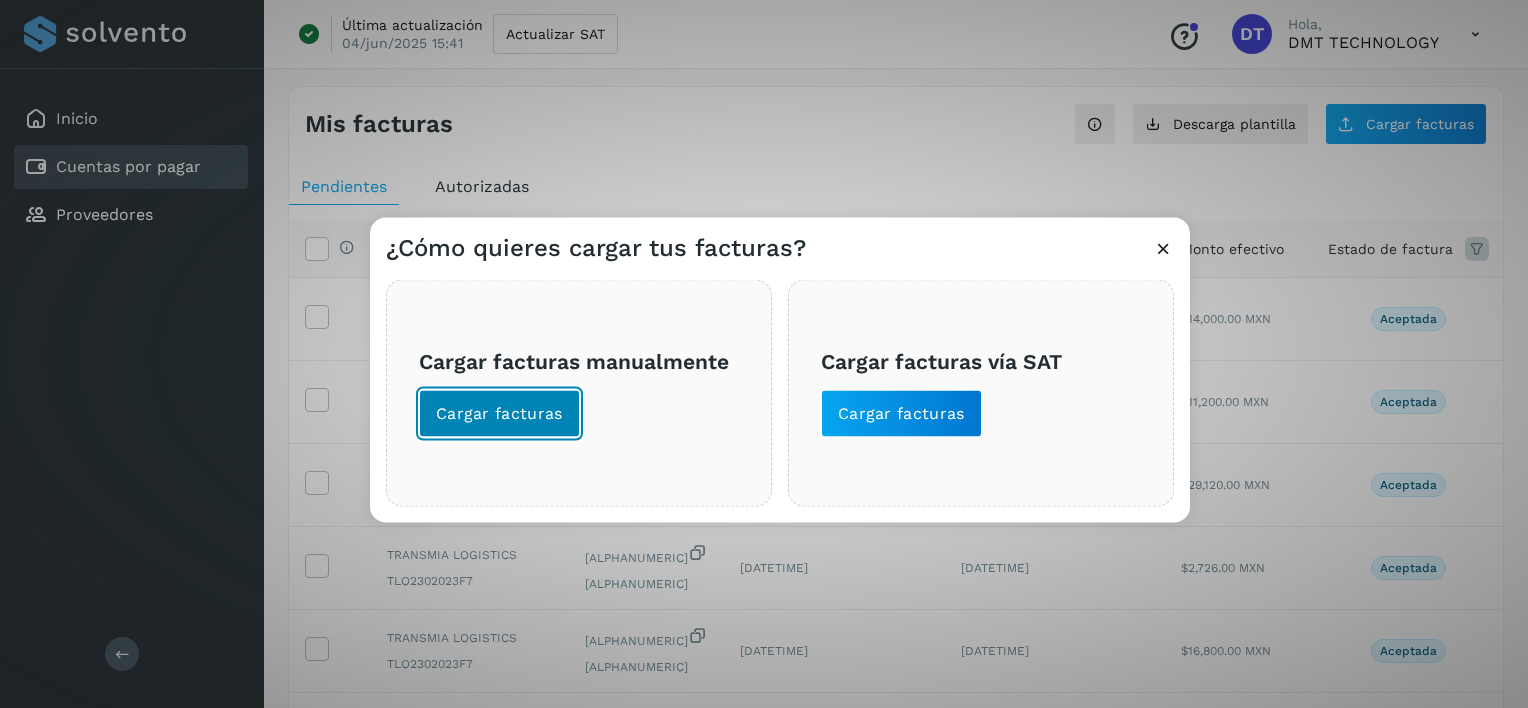 click on "Cargar facturas" 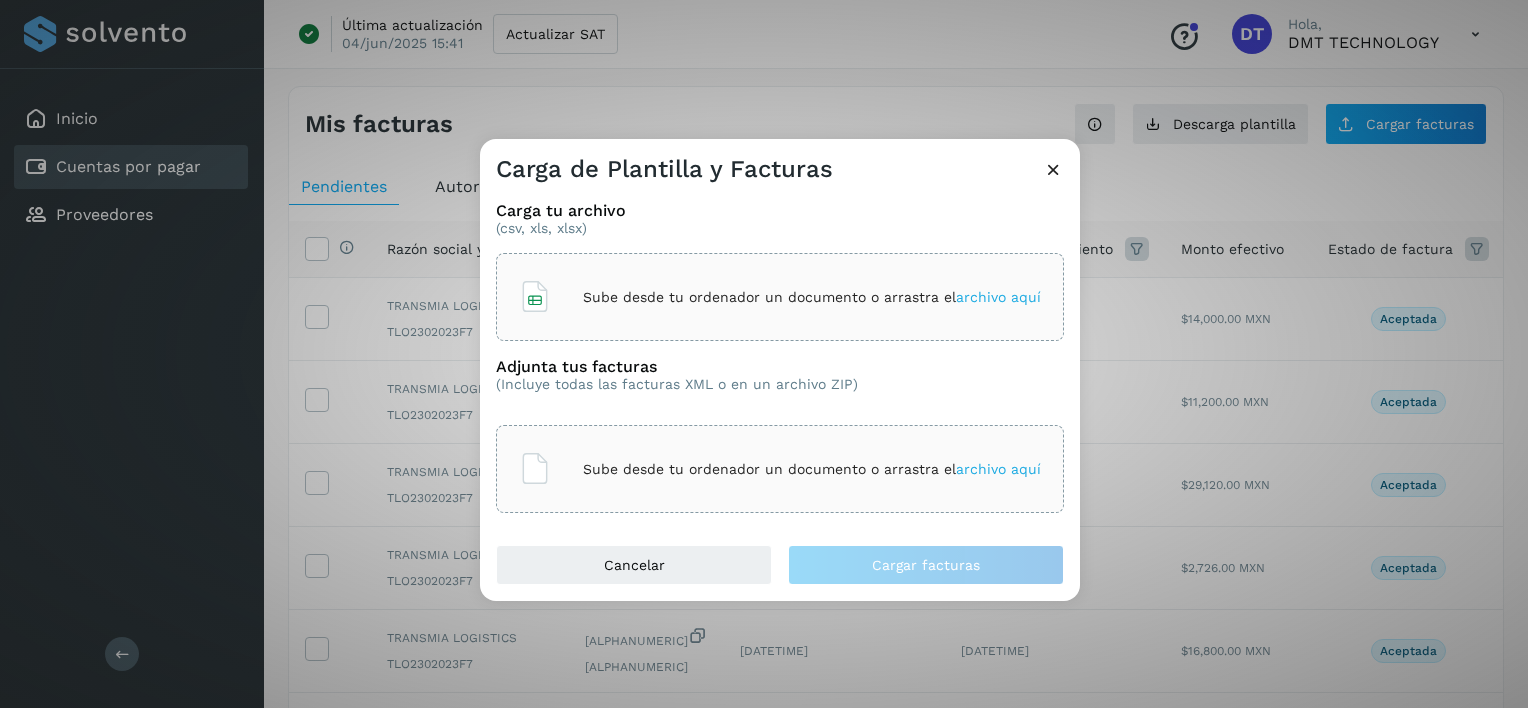 click on "Sube desde tu ordenador un documento o arrastra el  archivo aquí" 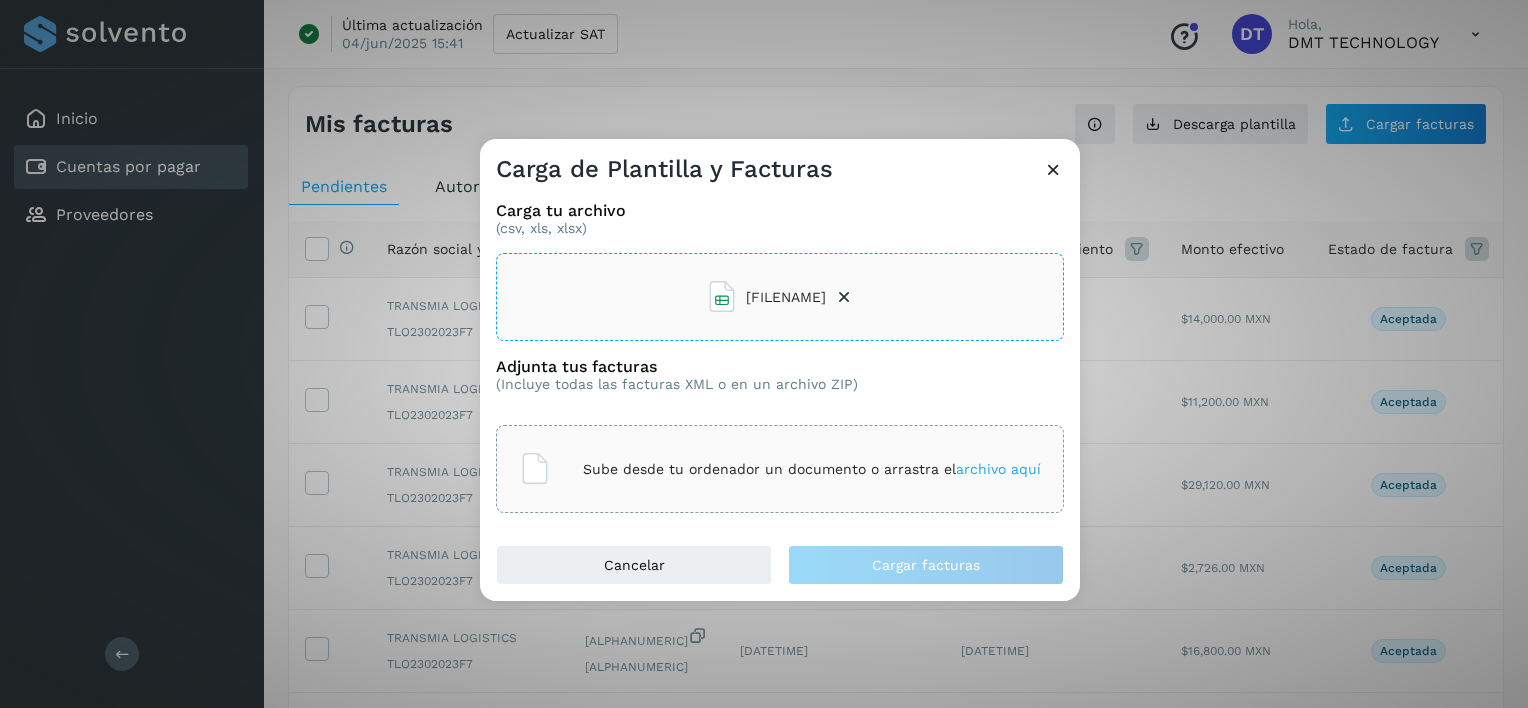 click on "Sube desde tu ordenador un documento o arrastra el  archivo aquí" at bounding box center (812, 469) 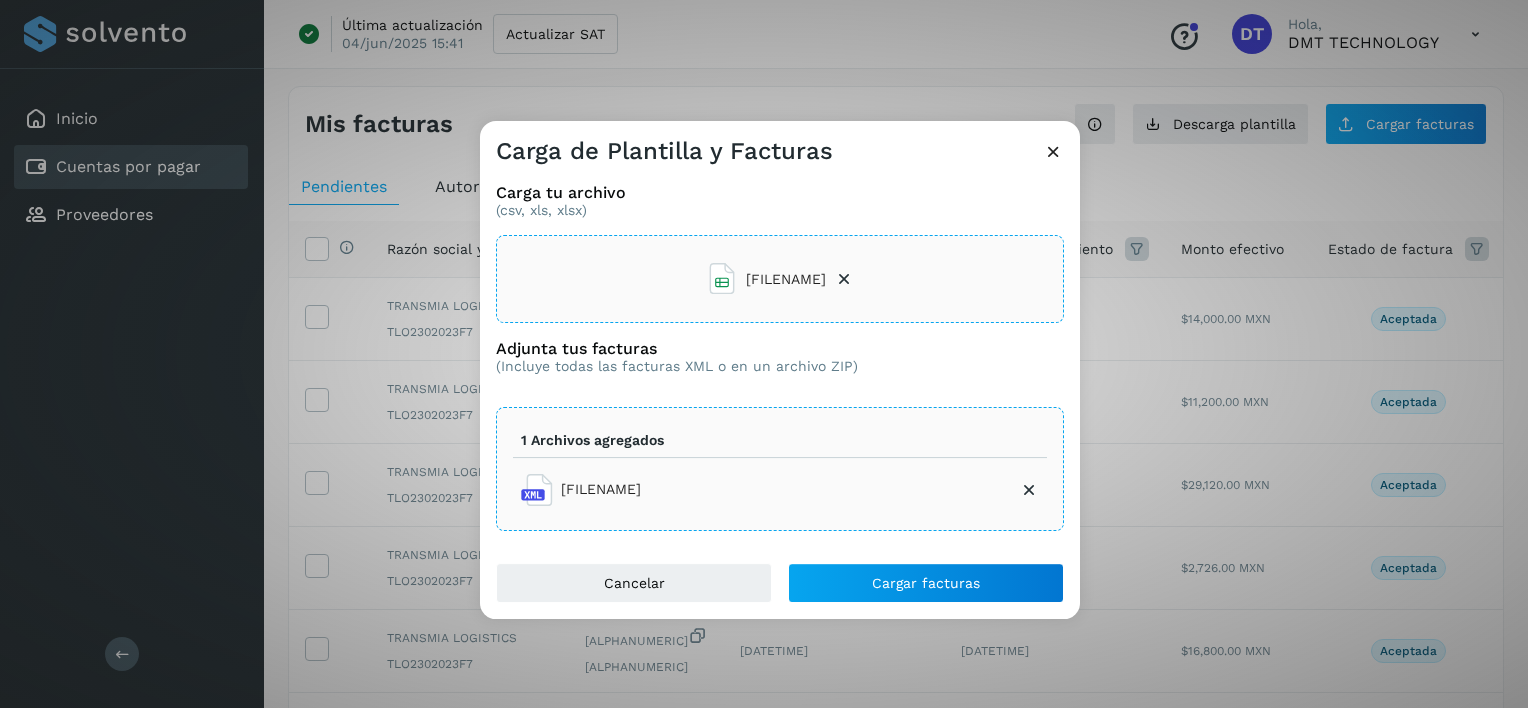 click on "1 Archivos agregados" at bounding box center (780, 441) 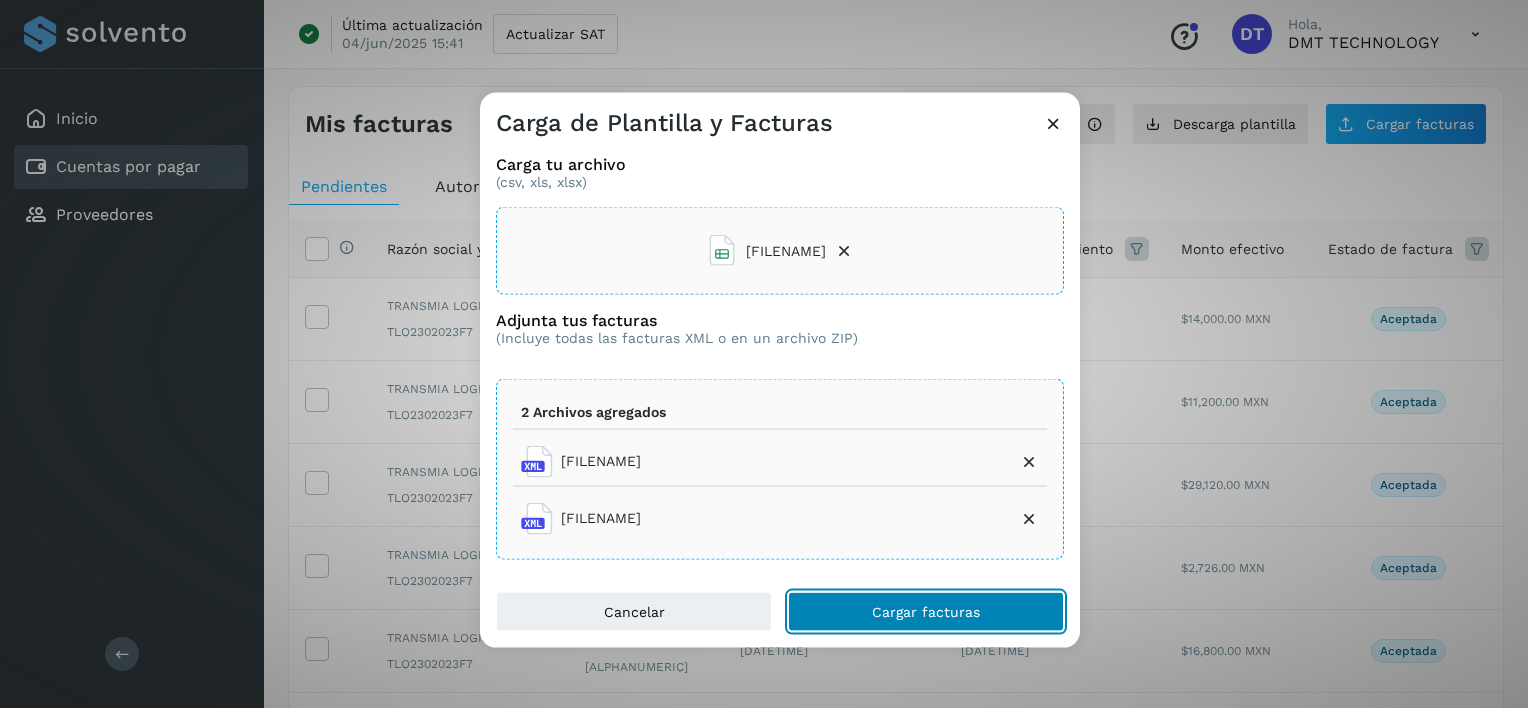 click on "Cargar facturas" 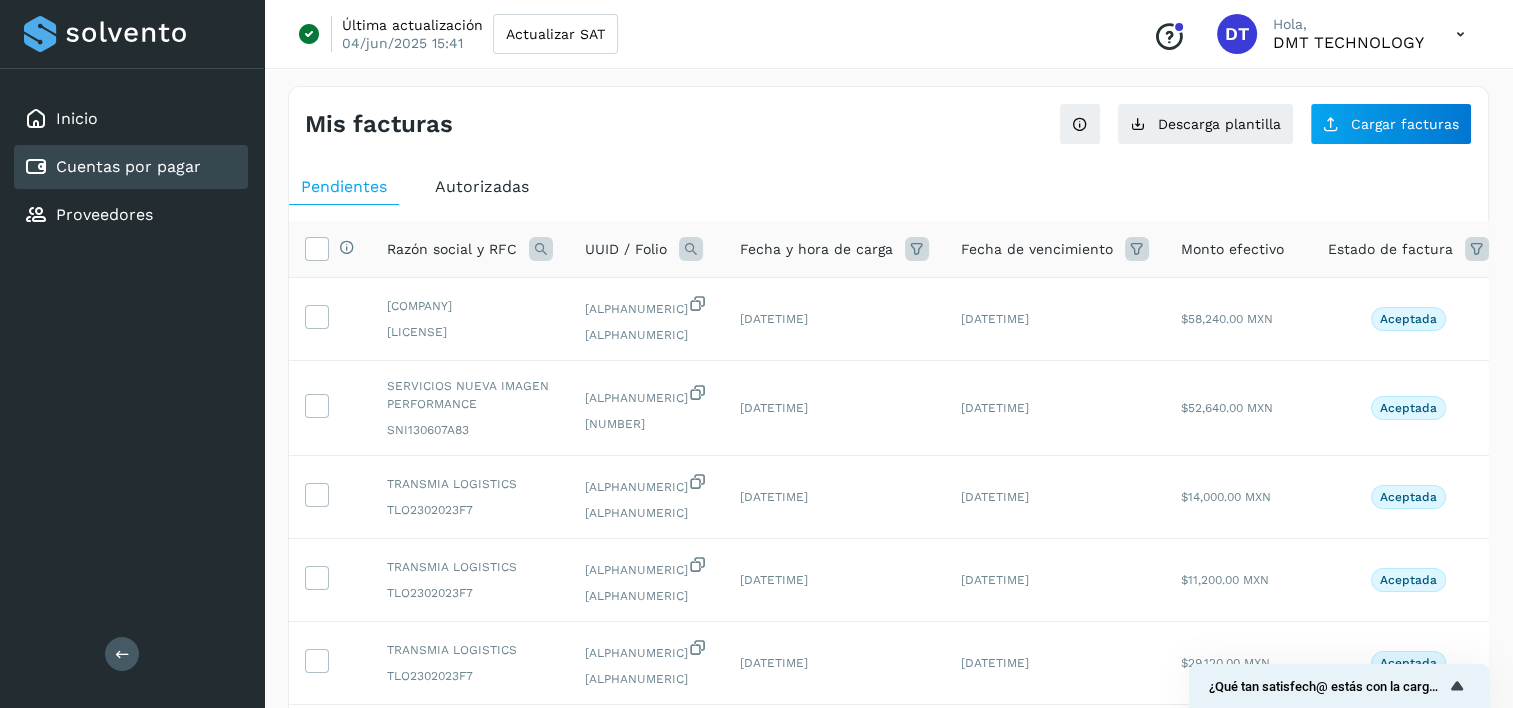 click at bounding box center [691, 249] 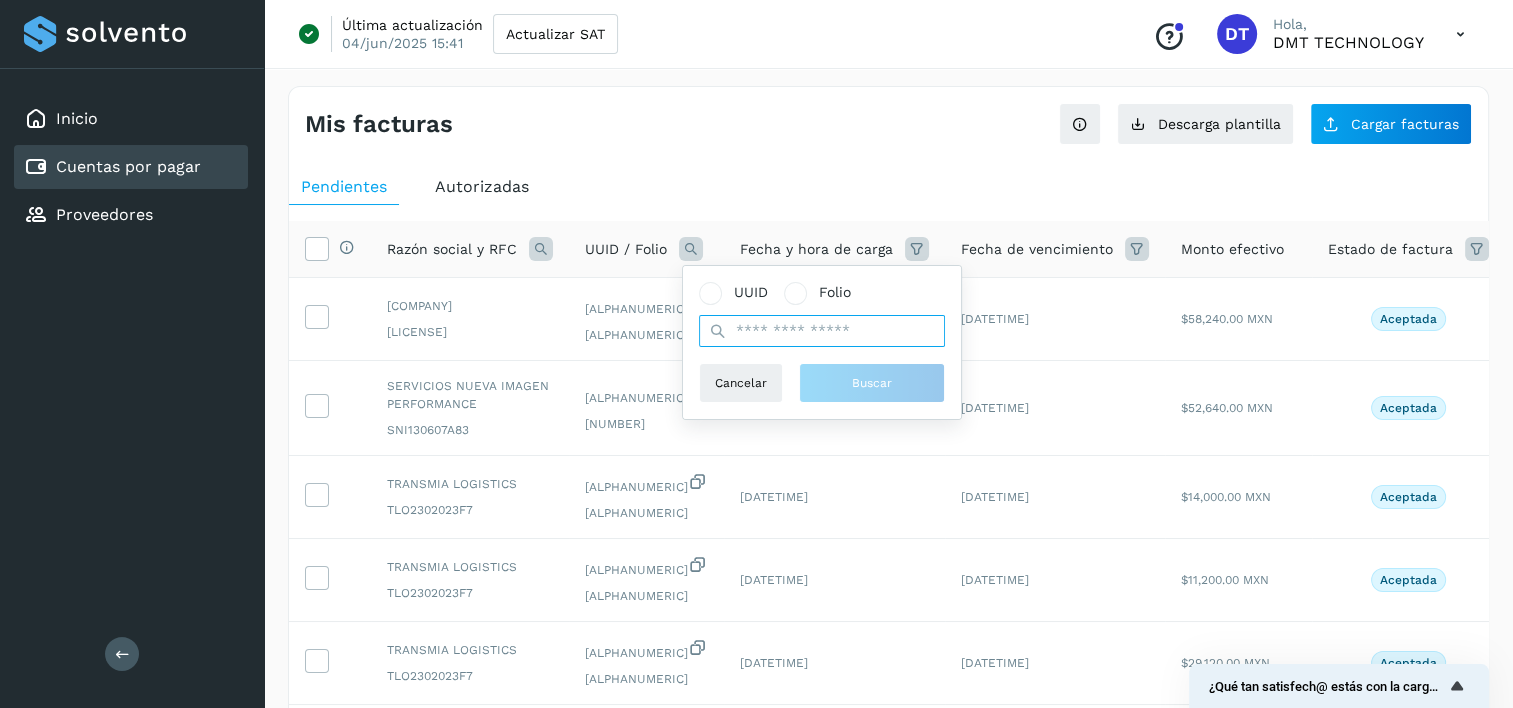 click at bounding box center (822, 331) 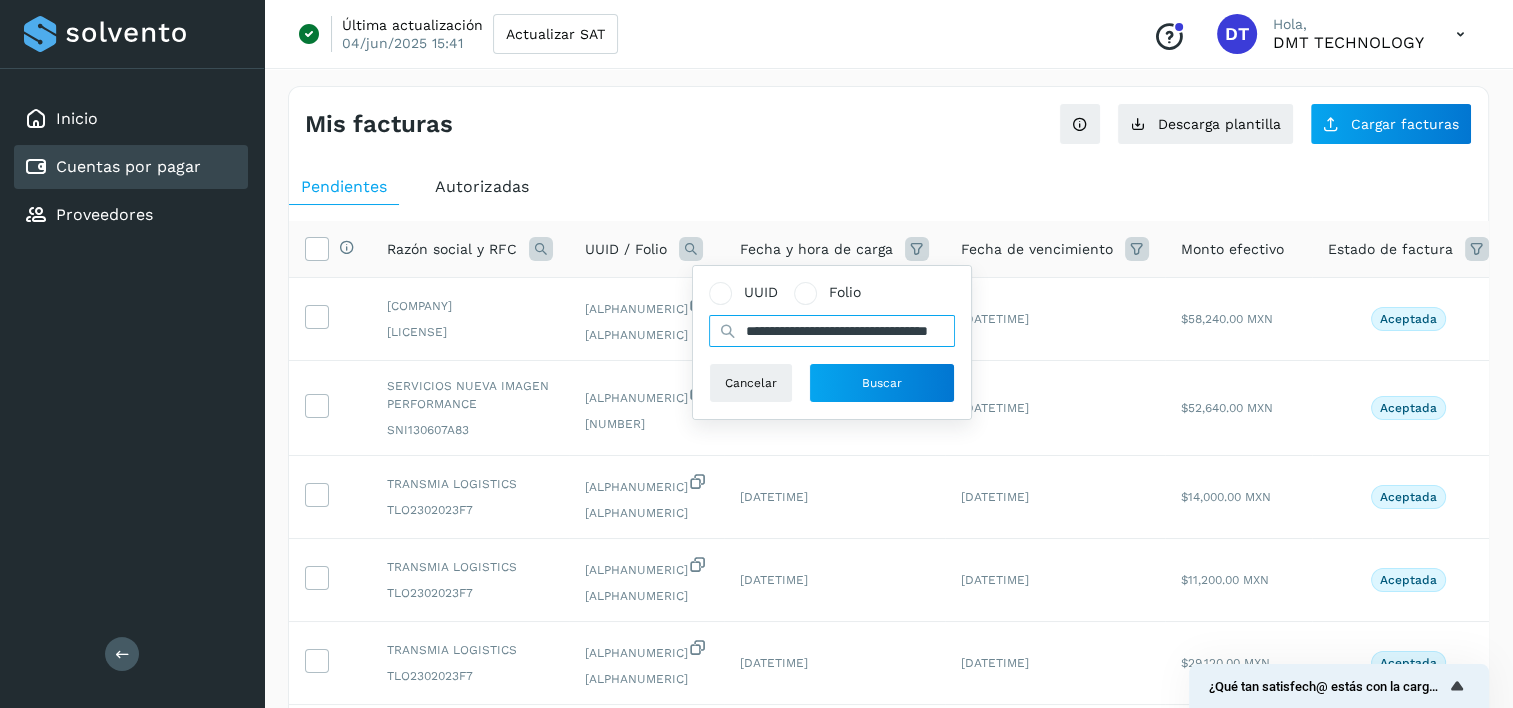 scroll, scrollTop: 0, scrollLeft: 76, axis: horizontal 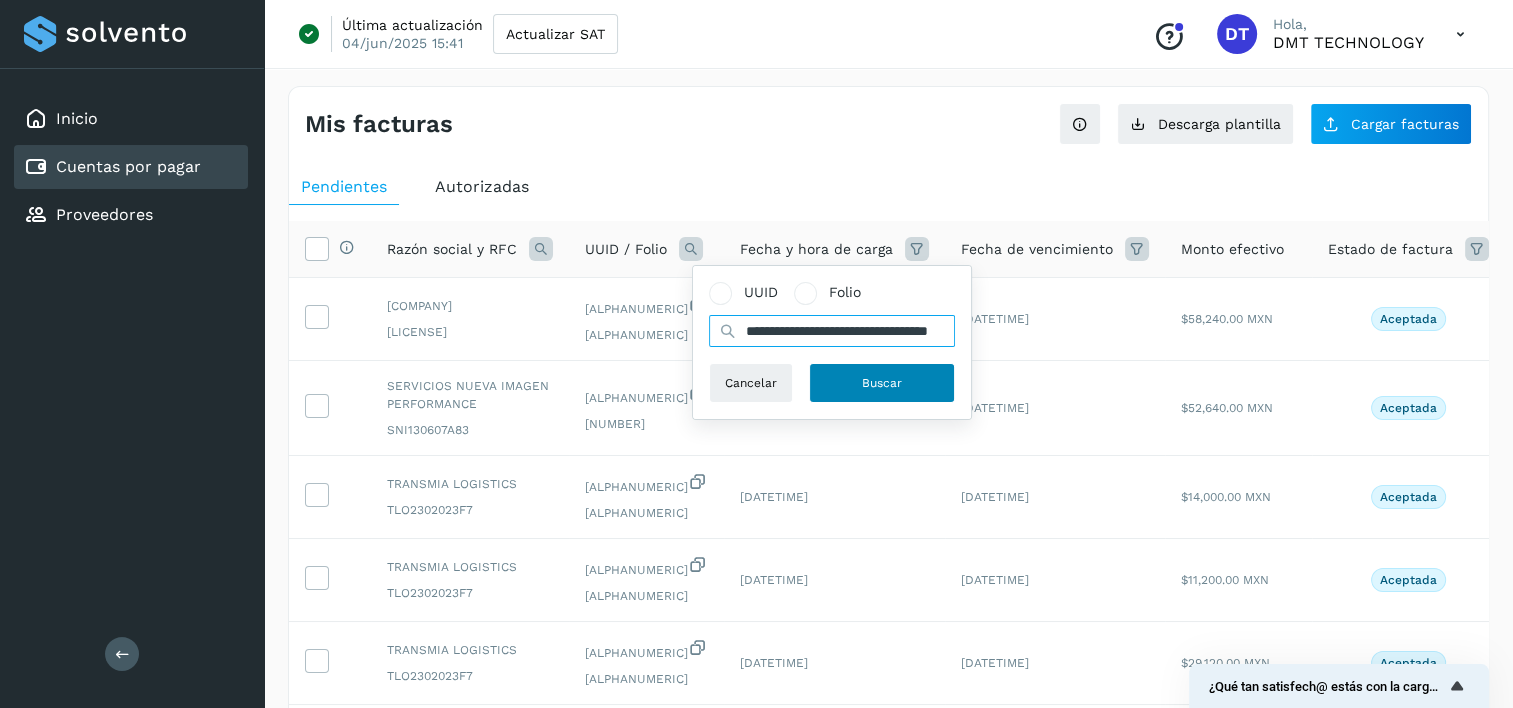 type on "**********" 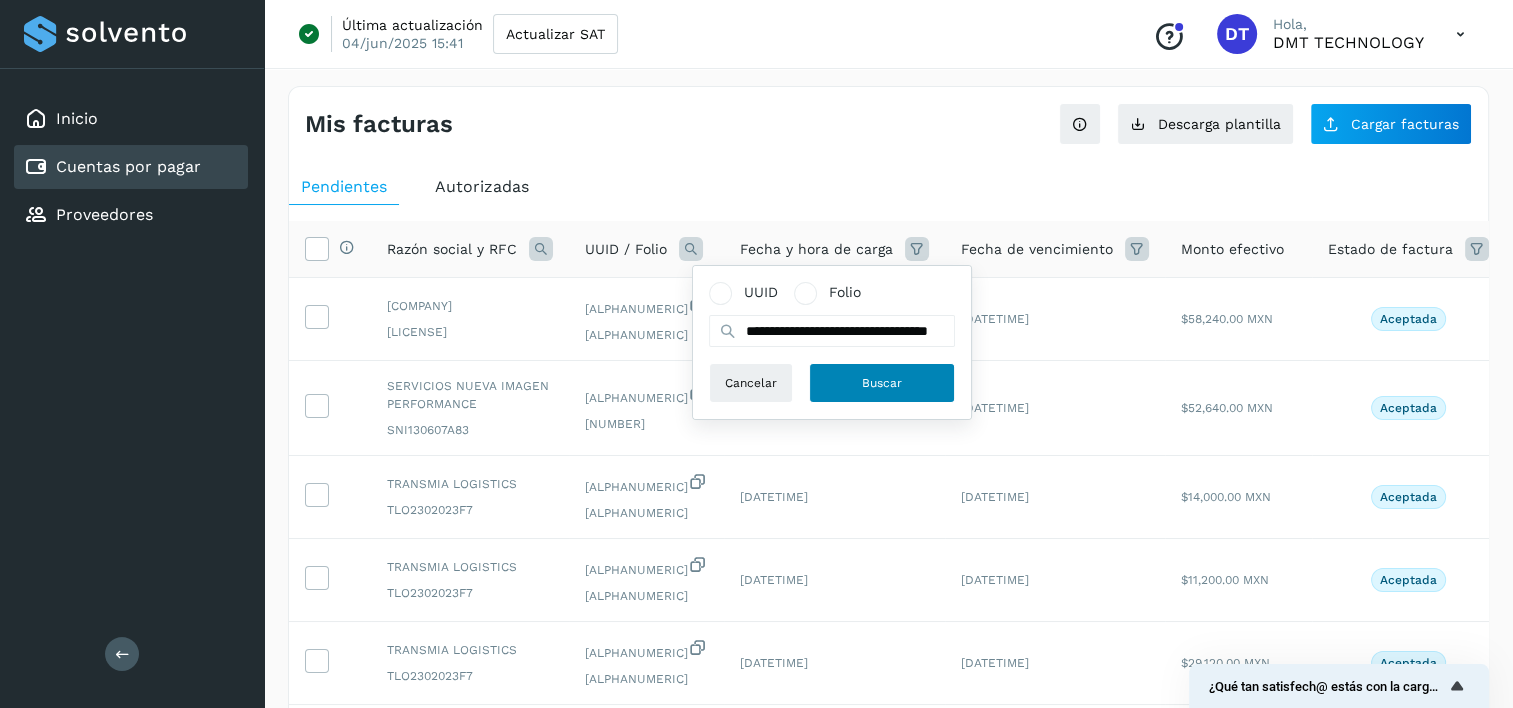 click on "Buscar" 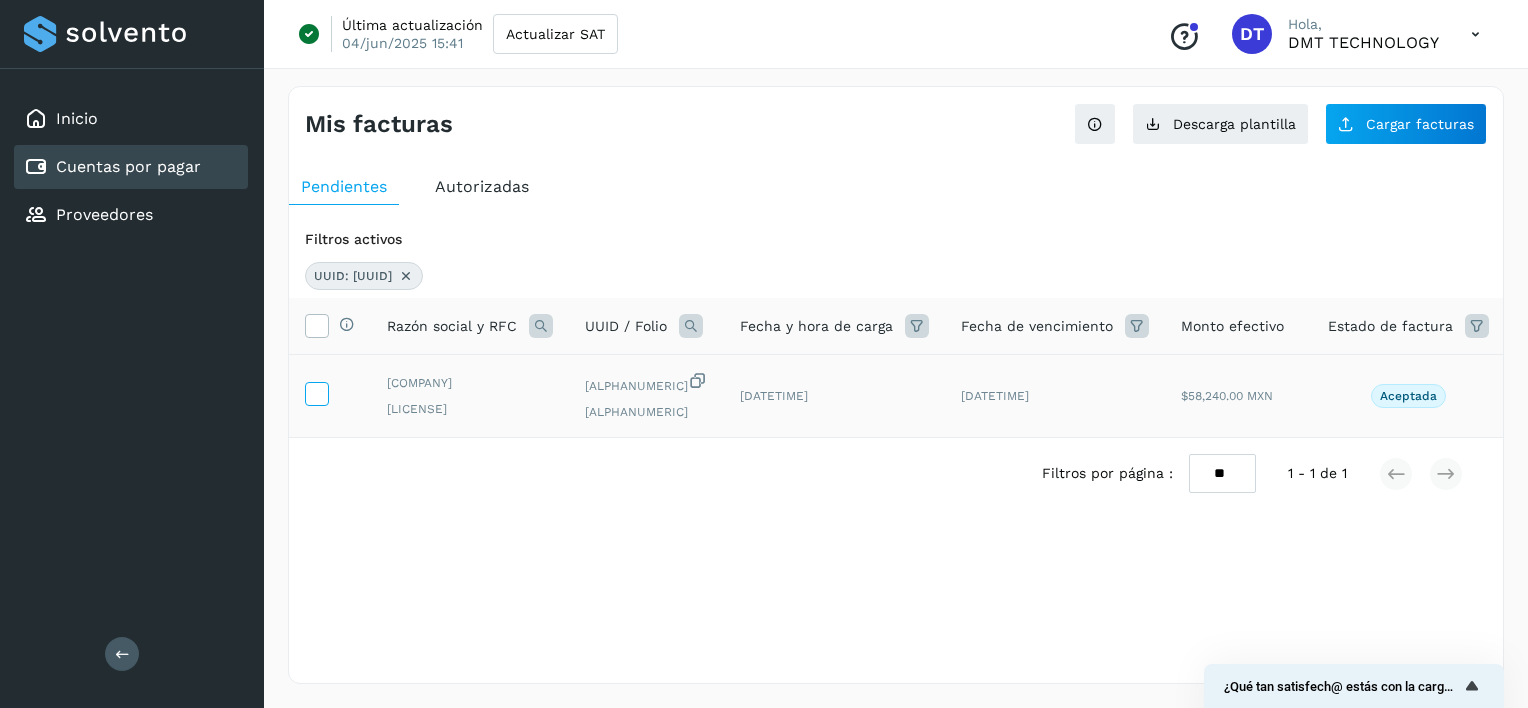 click at bounding box center (317, 394) 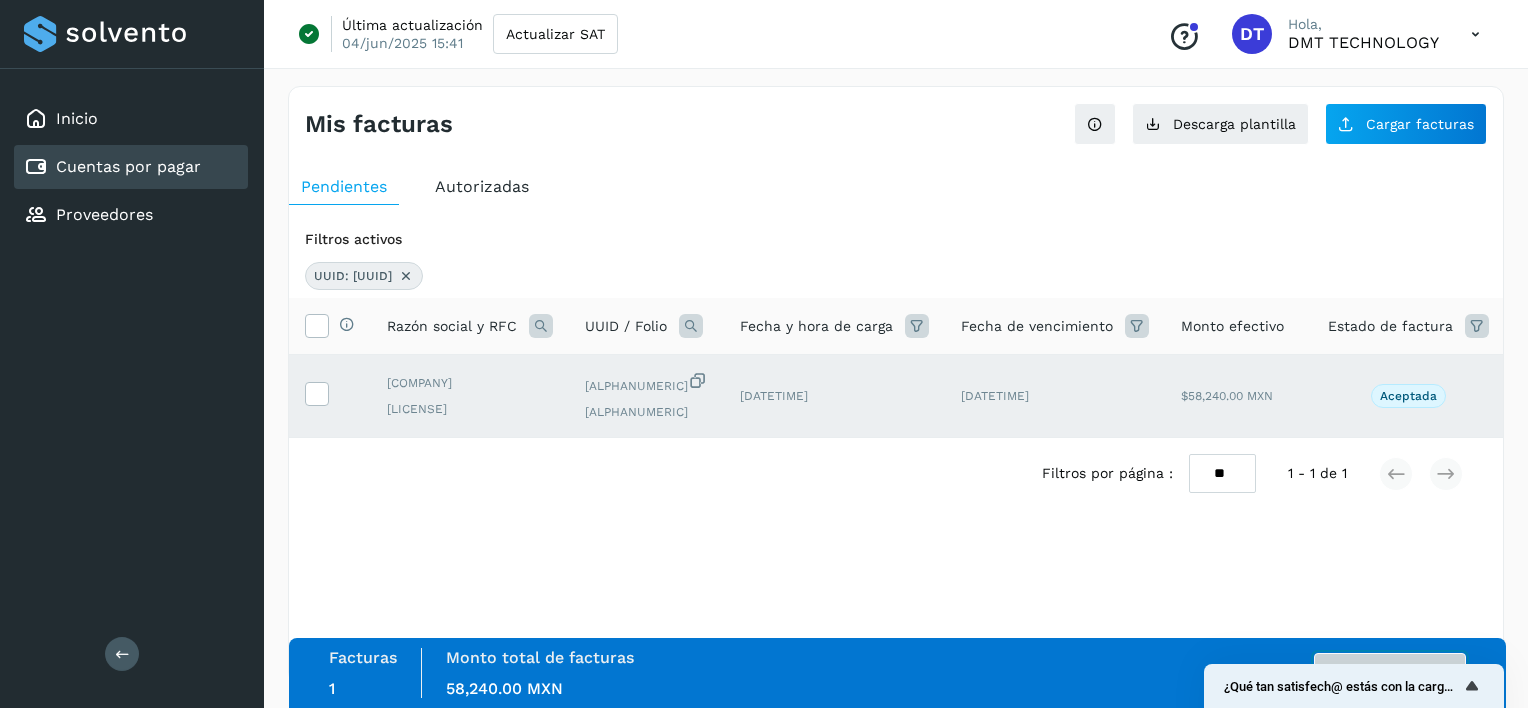 click on "Autorizar facturas" at bounding box center [1390, 673] 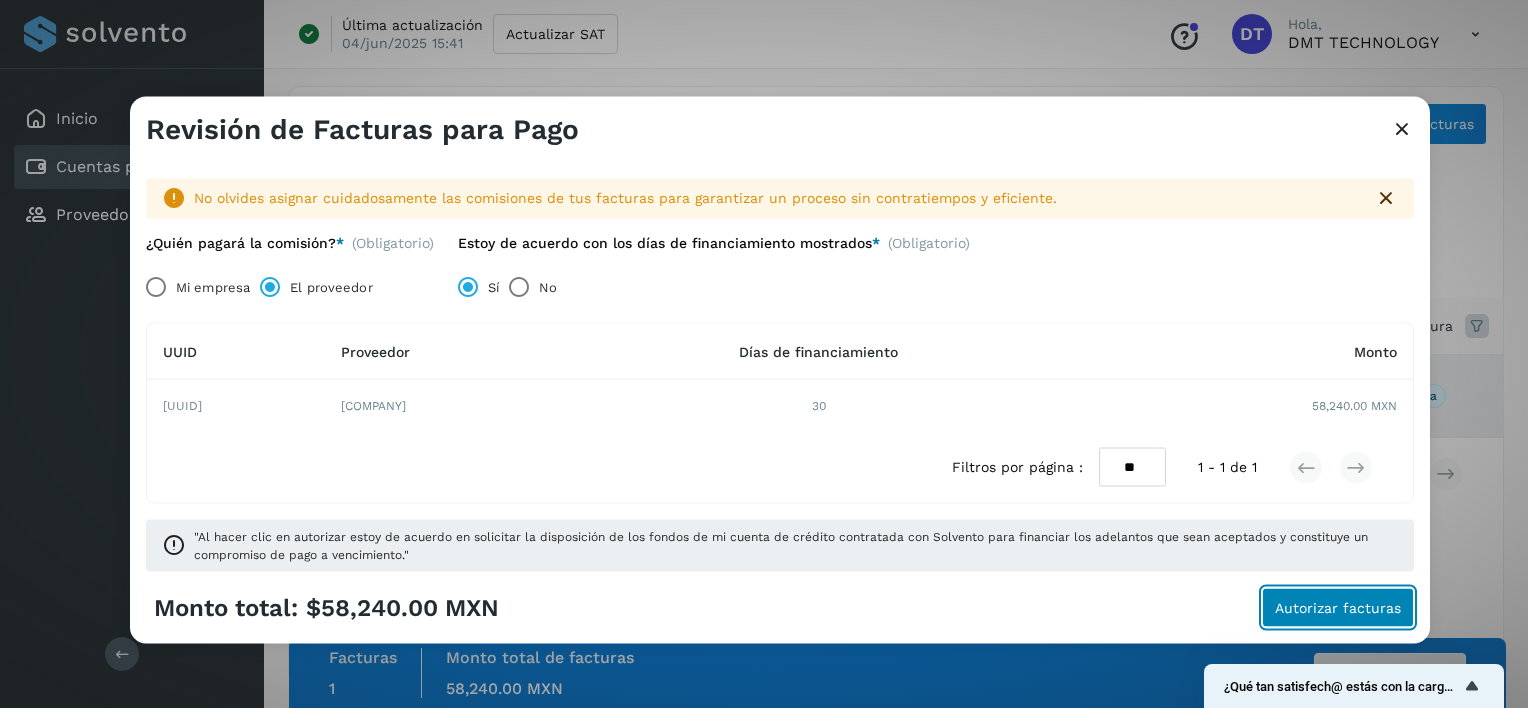 click on "Autorizar facturas" 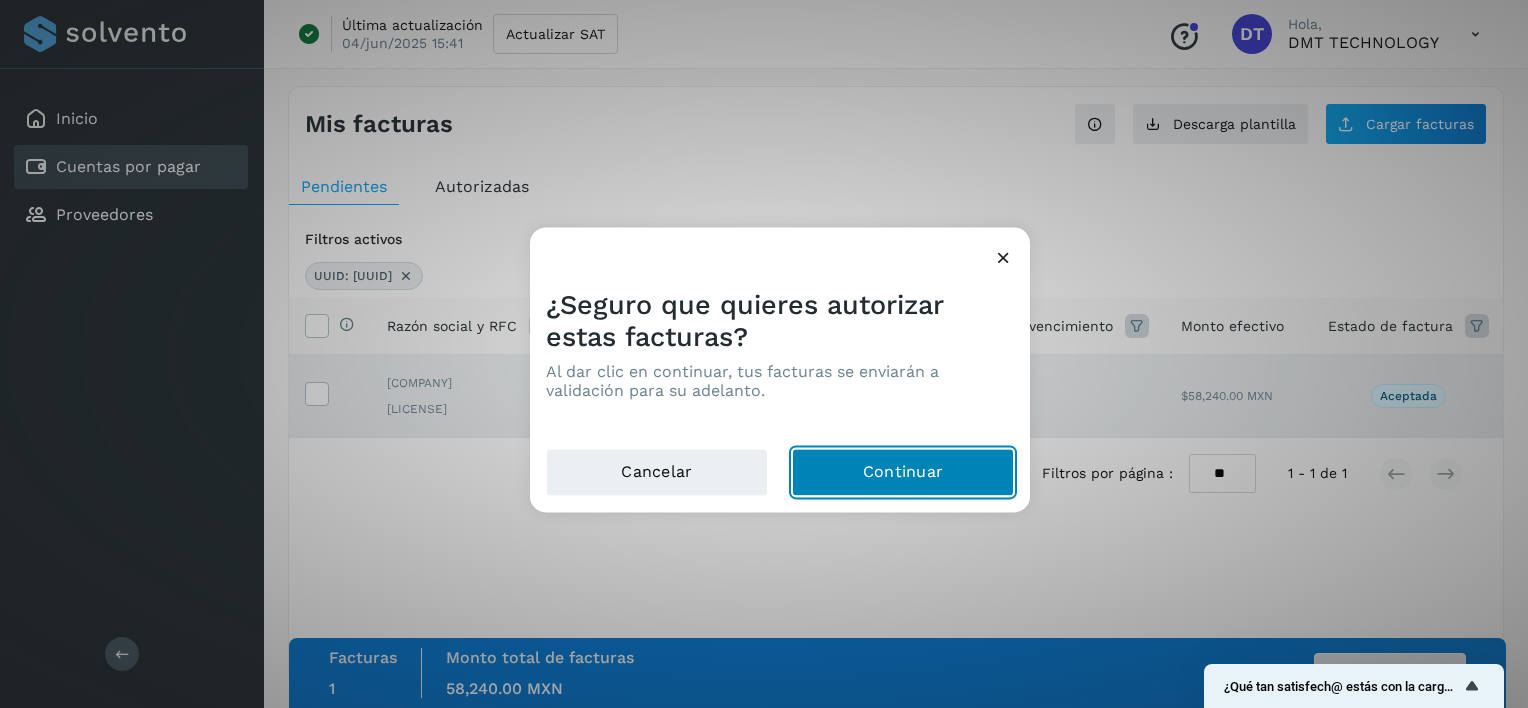 click on "Continuar" 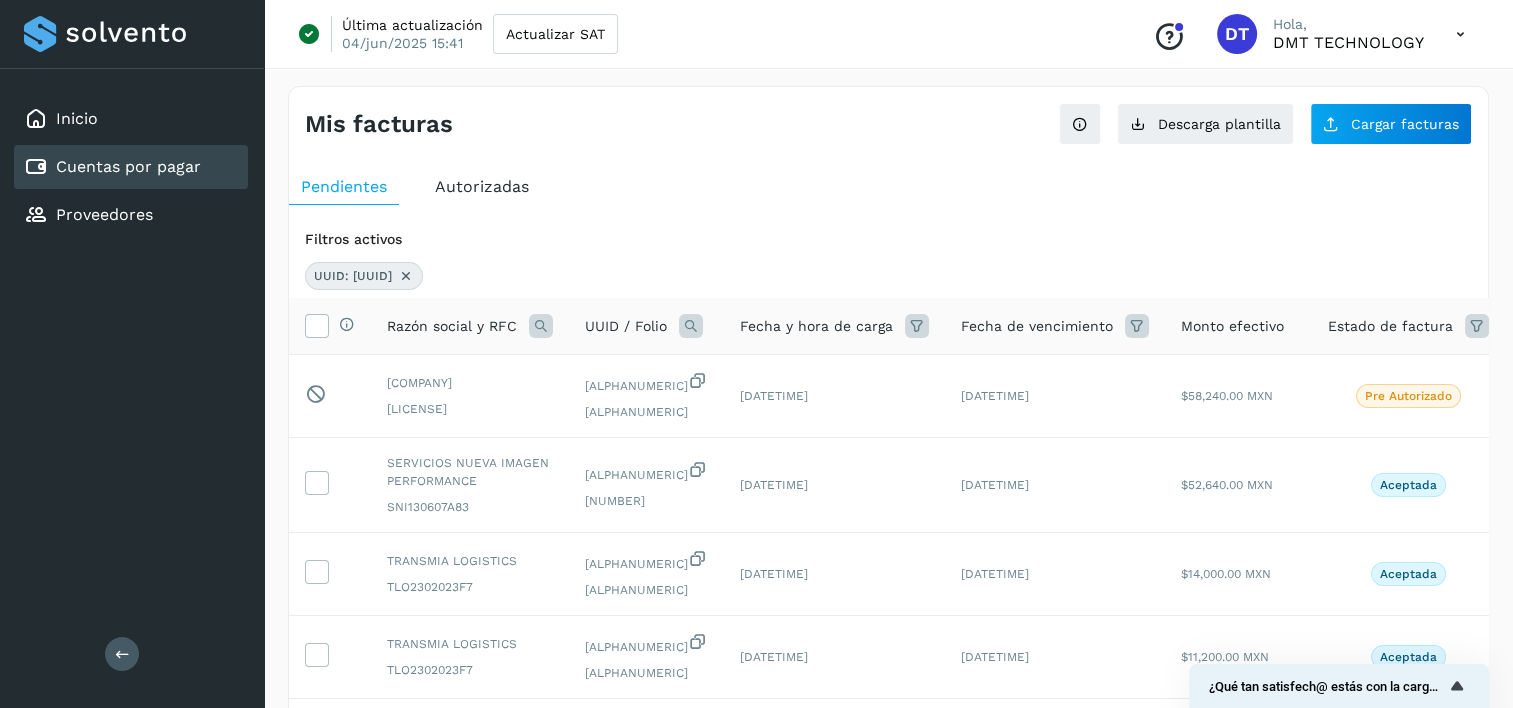 click at bounding box center [406, 276] 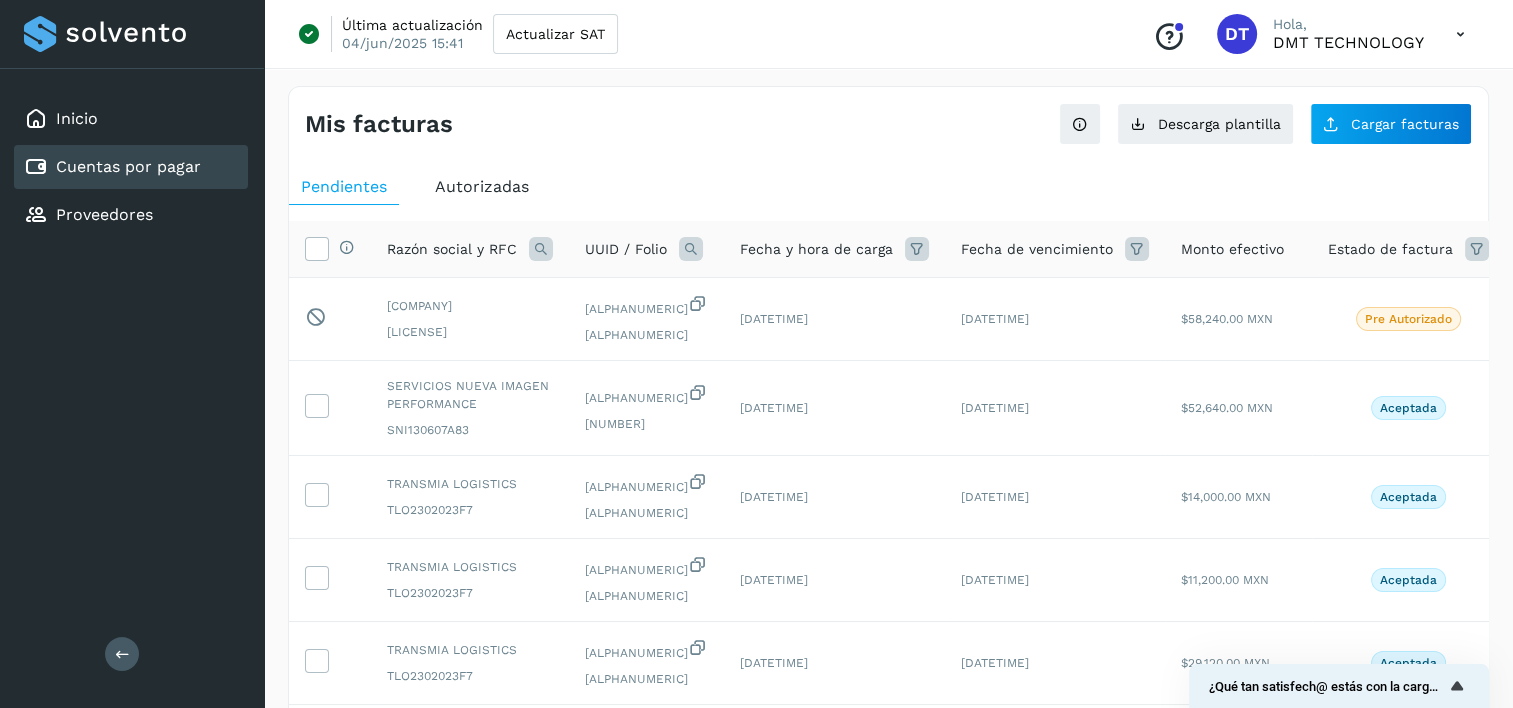 click at bounding box center [691, 249] 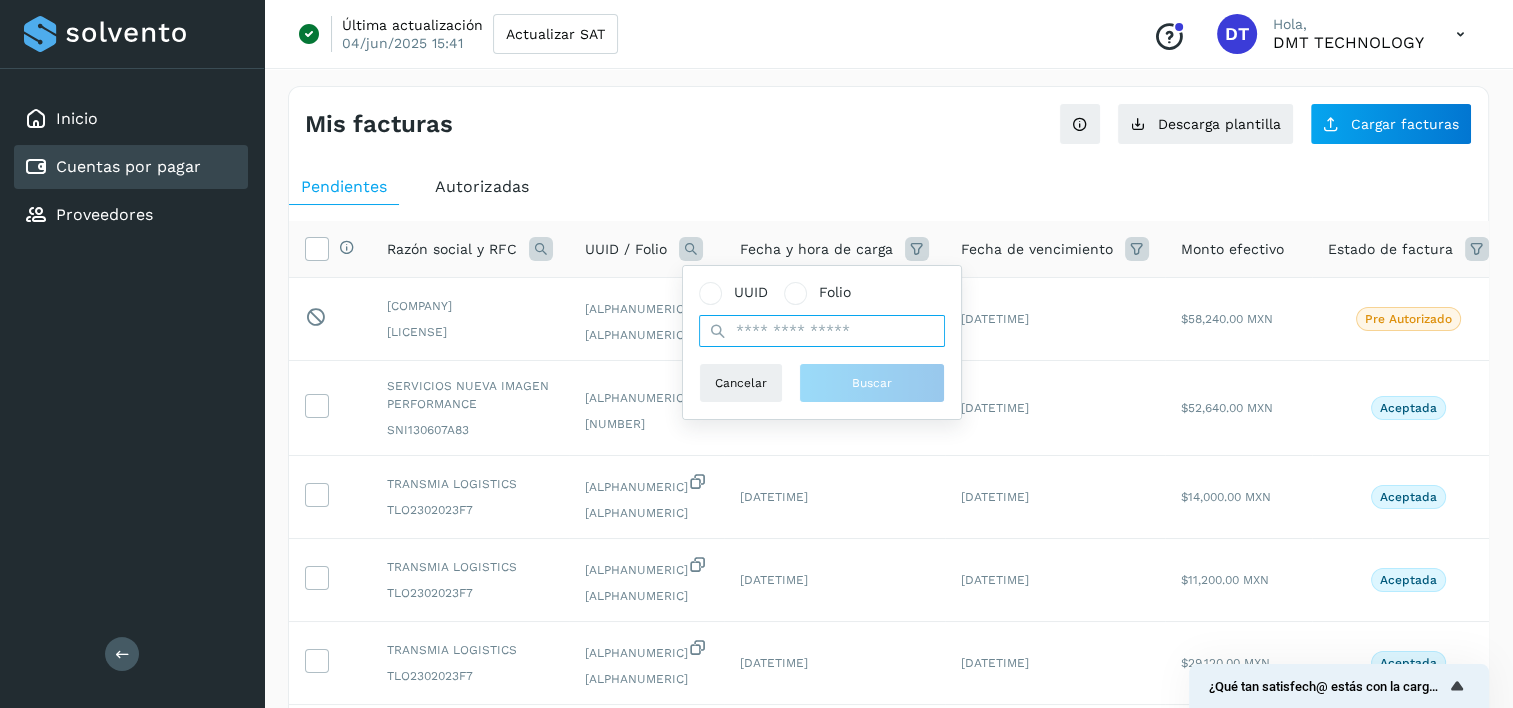 click at bounding box center (822, 331) 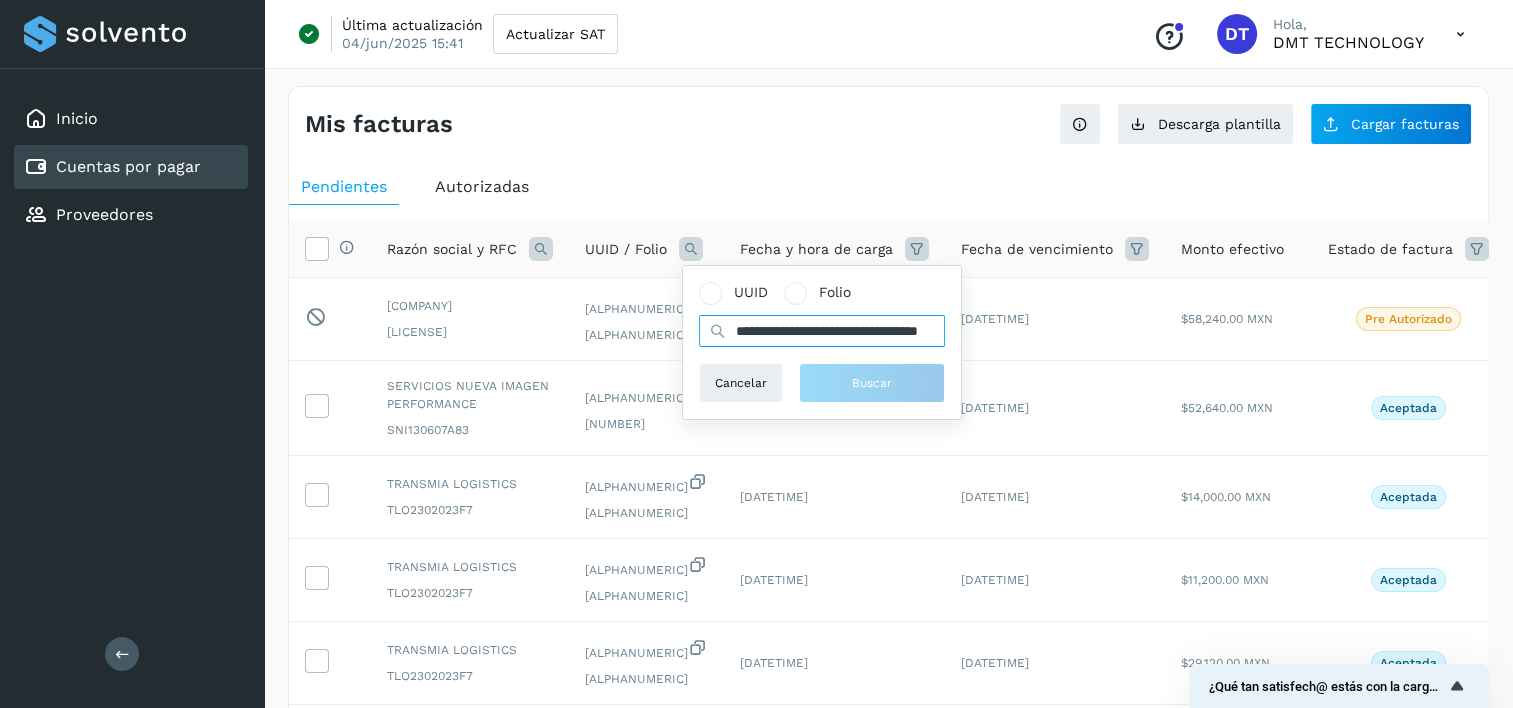 scroll, scrollTop: 0, scrollLeft: 89, axis: horizontal 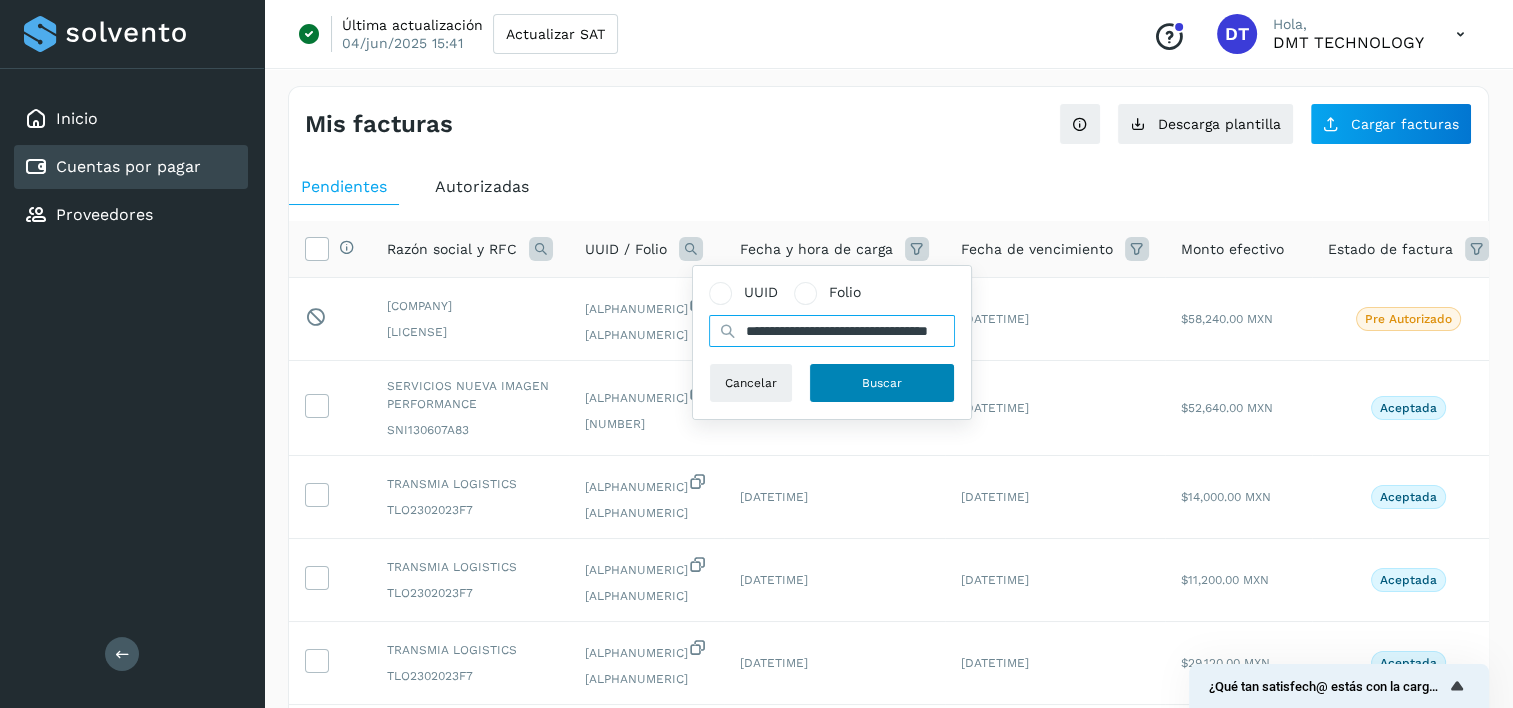 type on "**********" 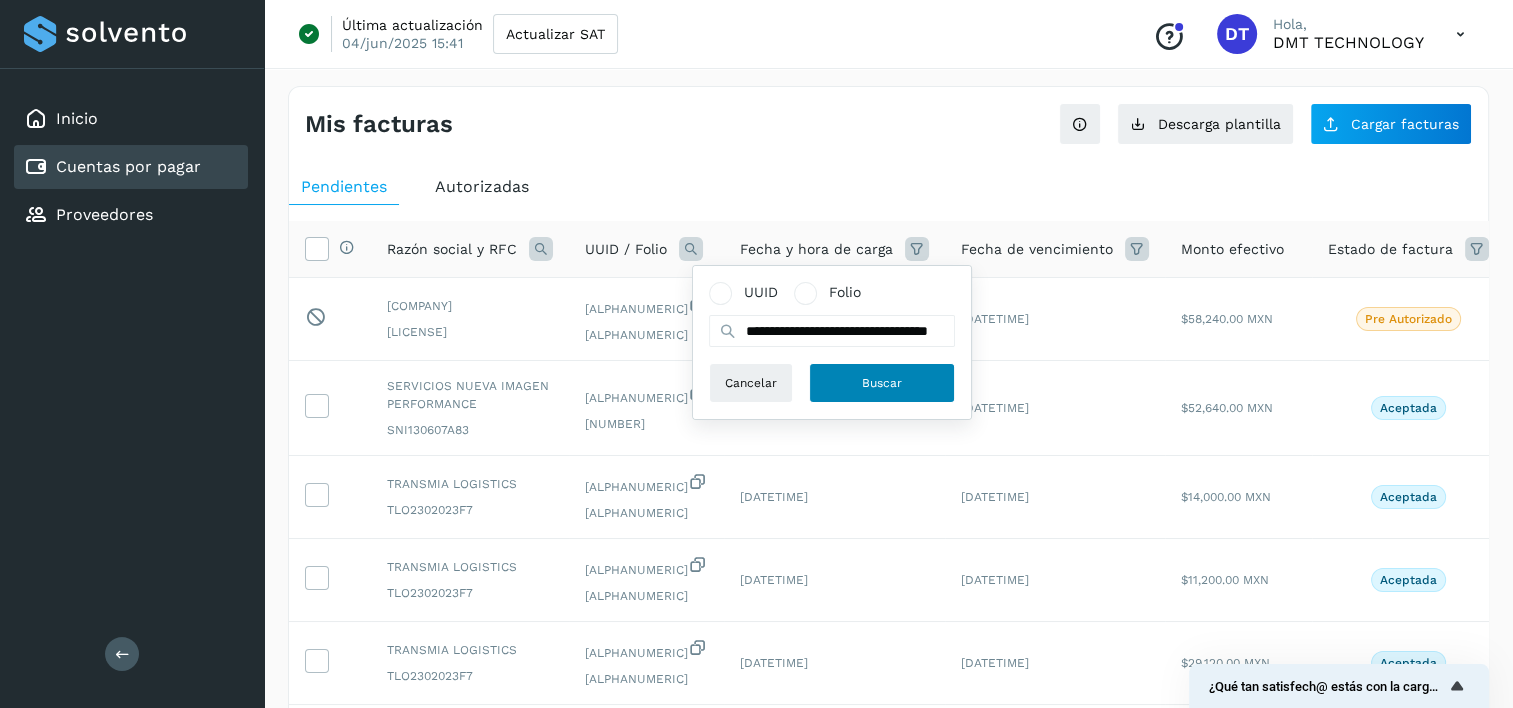 click on "Buscar" at bounding box center [882, 383] 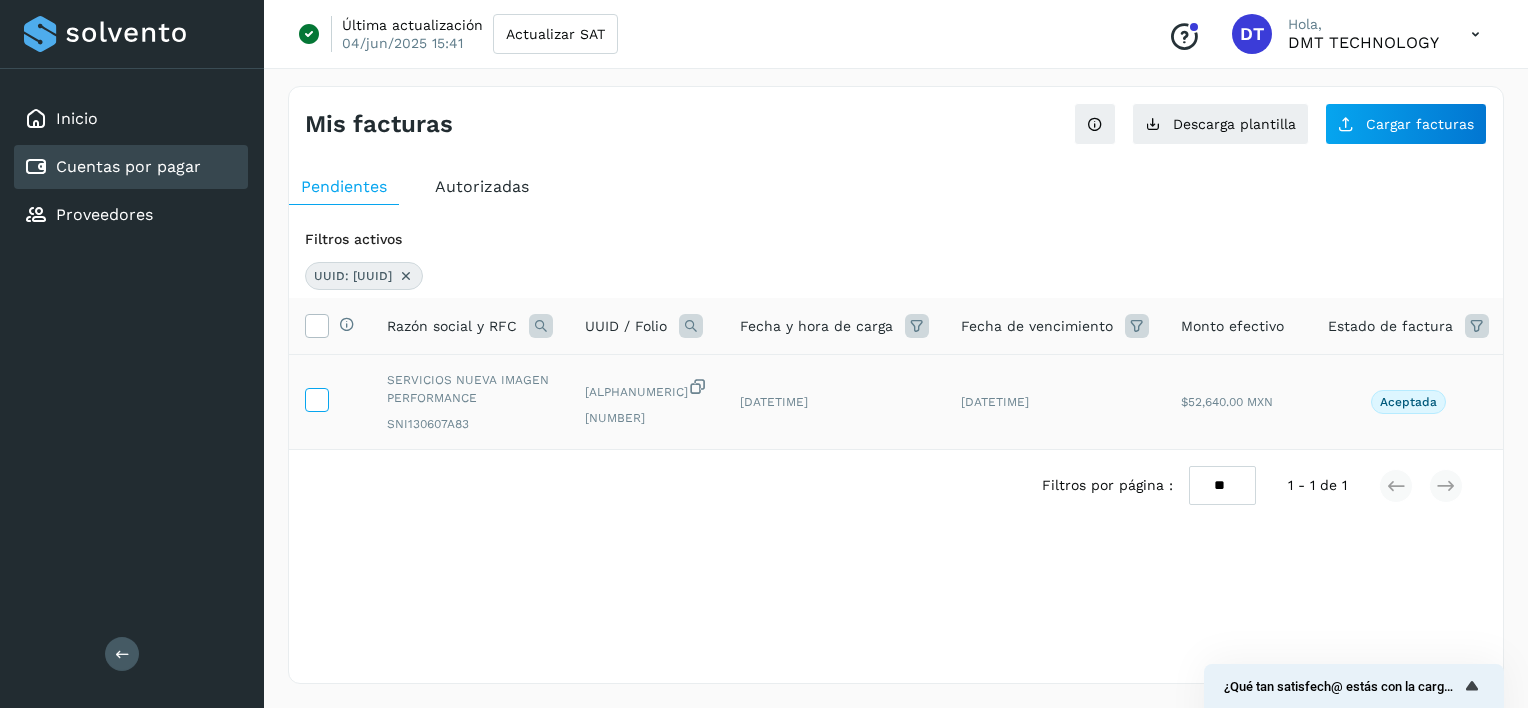 click at bounding box center (316, 398) 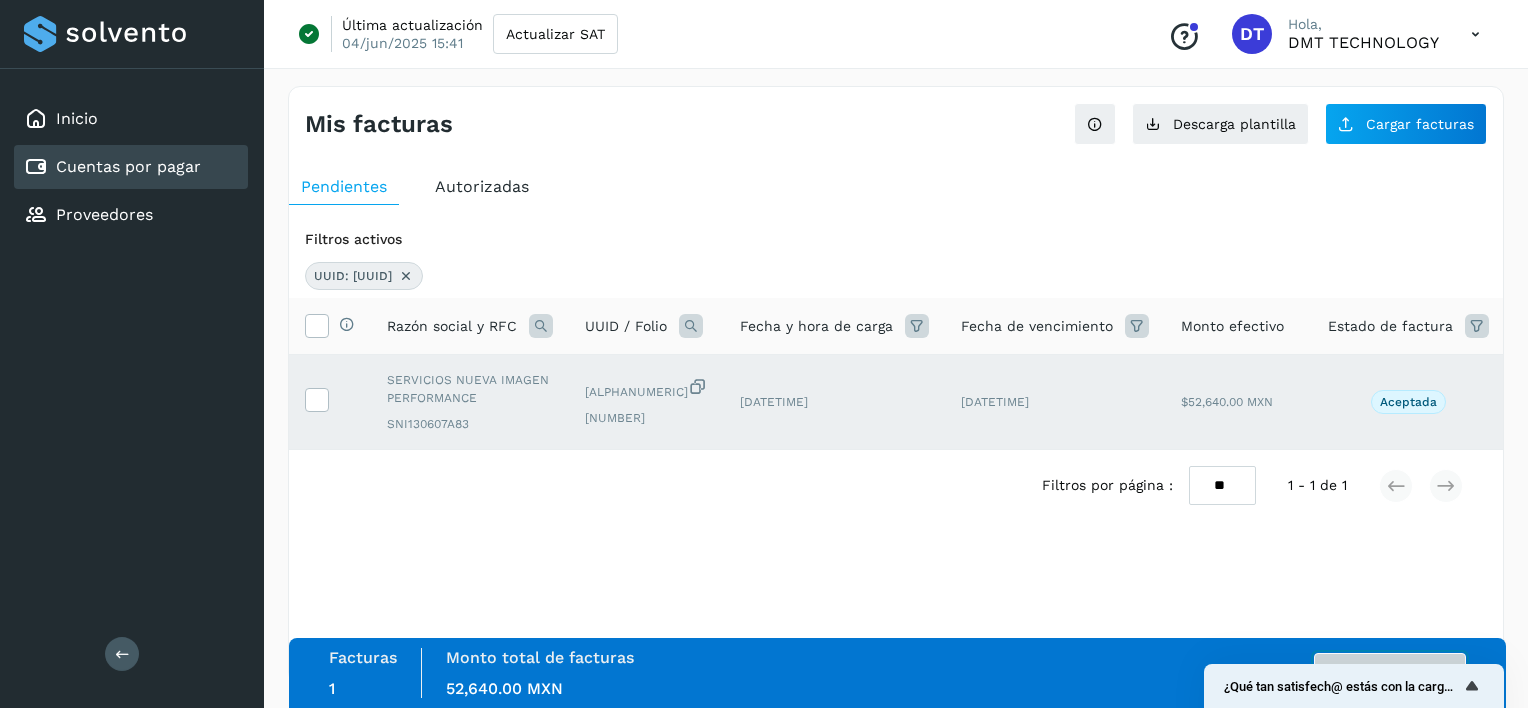 click on "Autorizar facturas" at bounding box center [1390, 673] 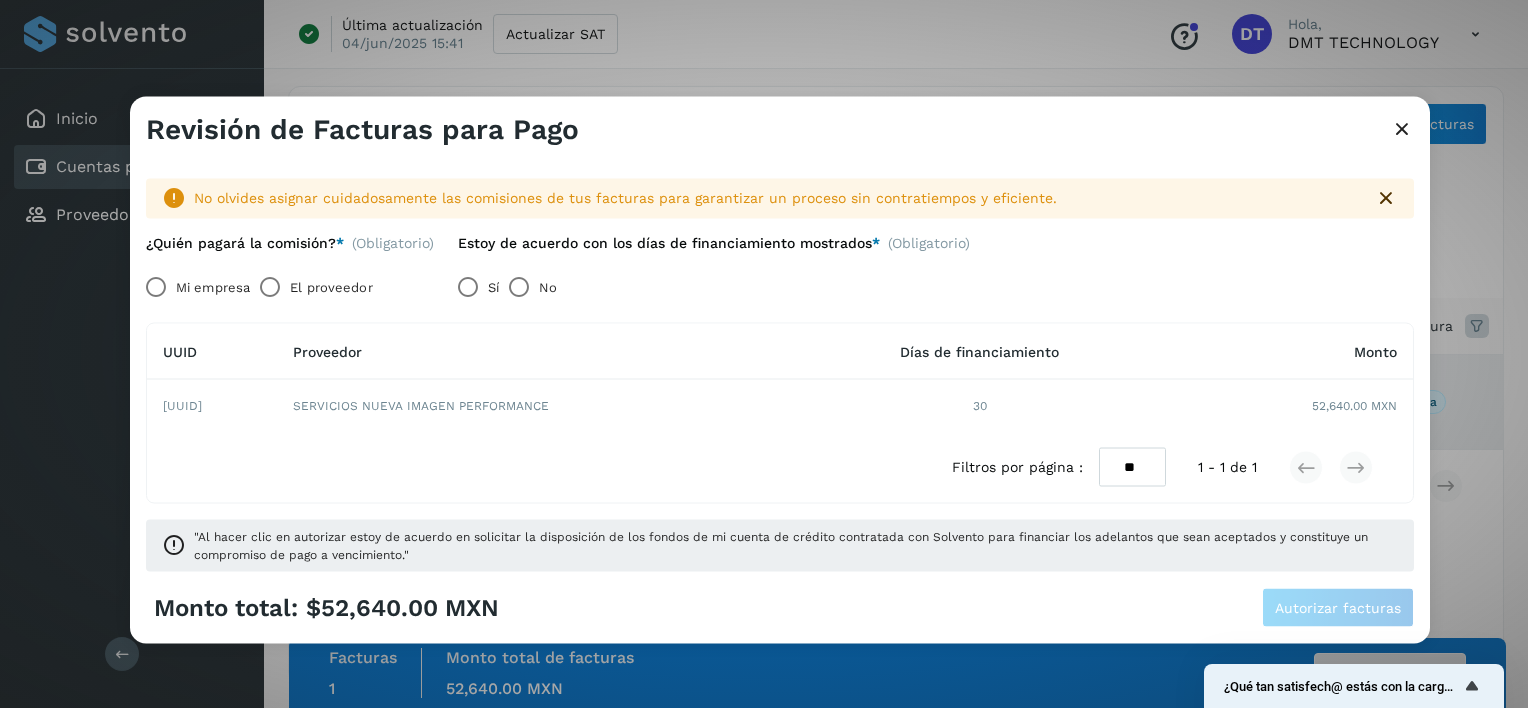 click on "El proveedor" at bounding box center [331, 287] 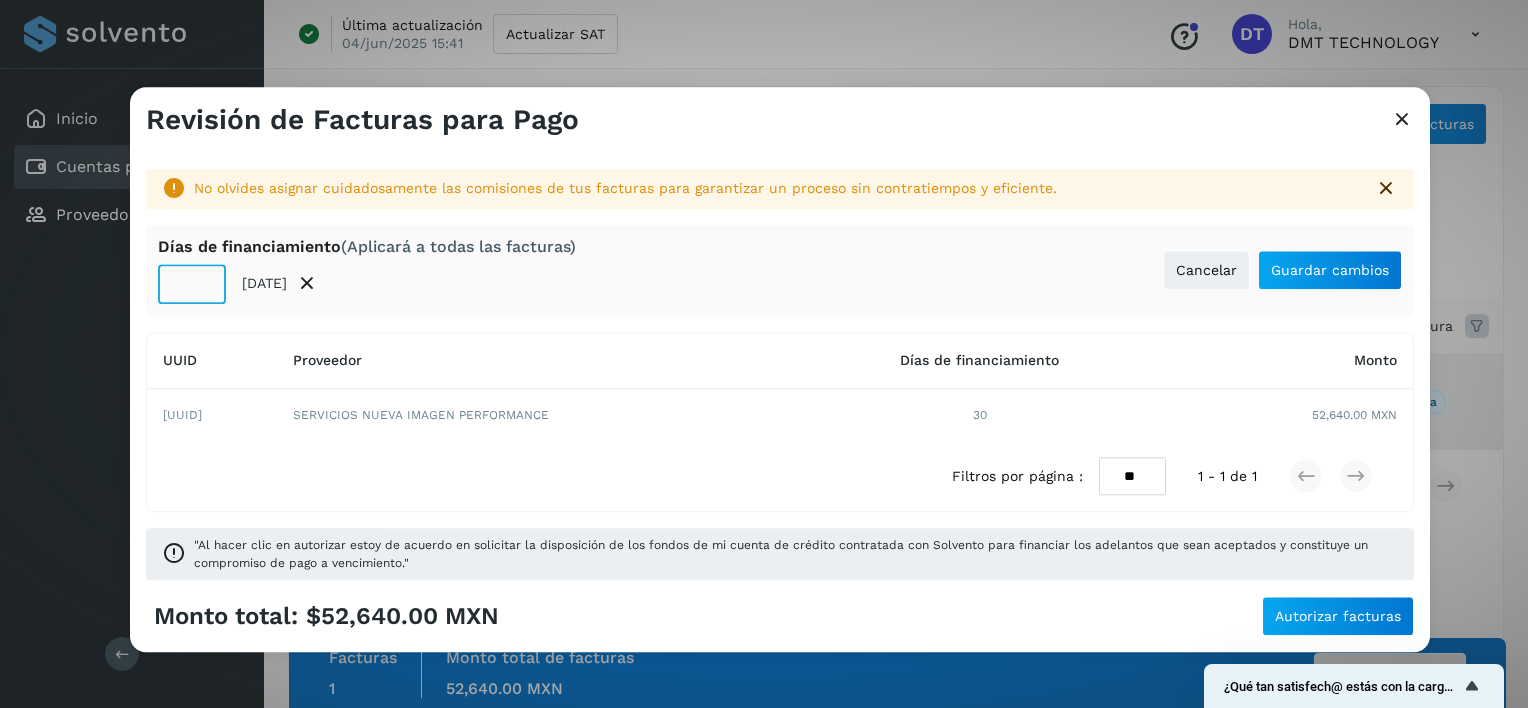 click on "**" 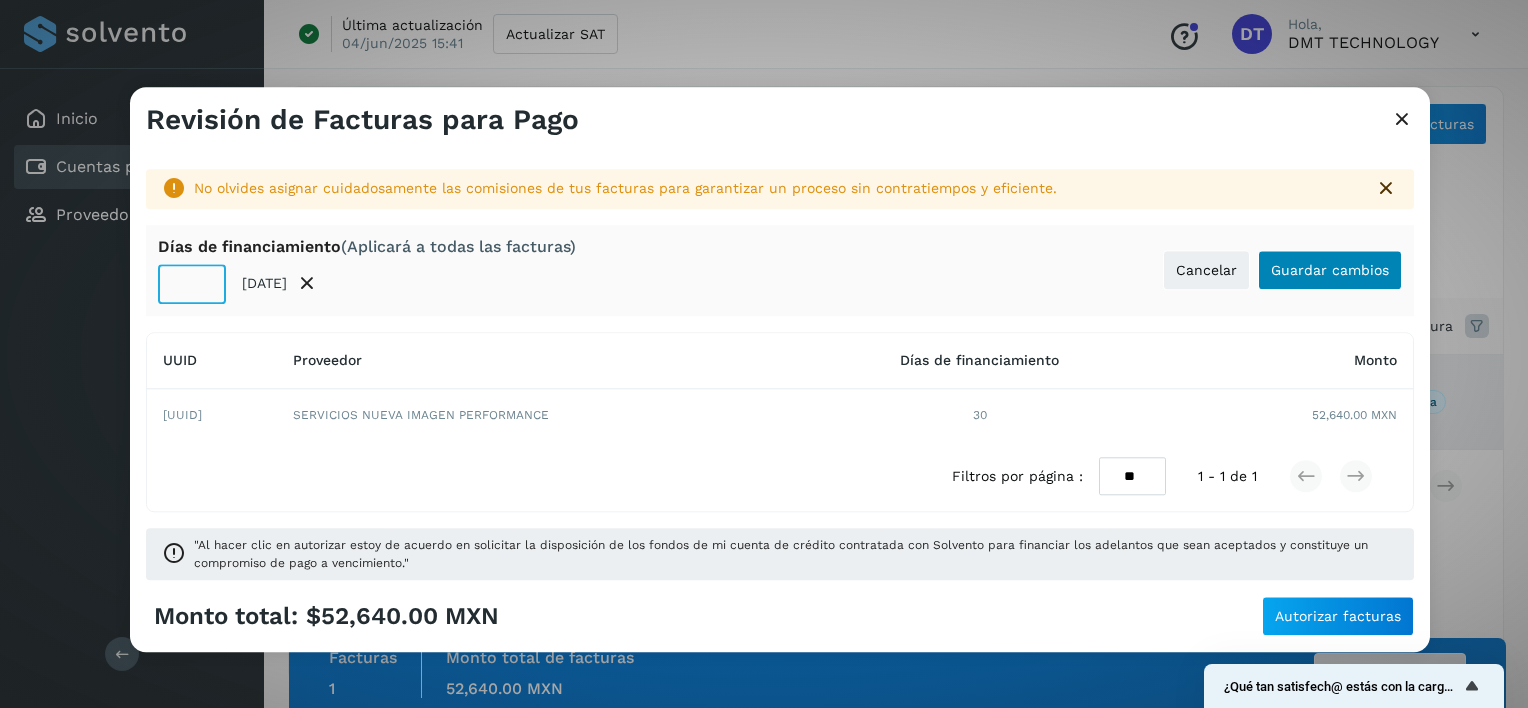 type on "**" 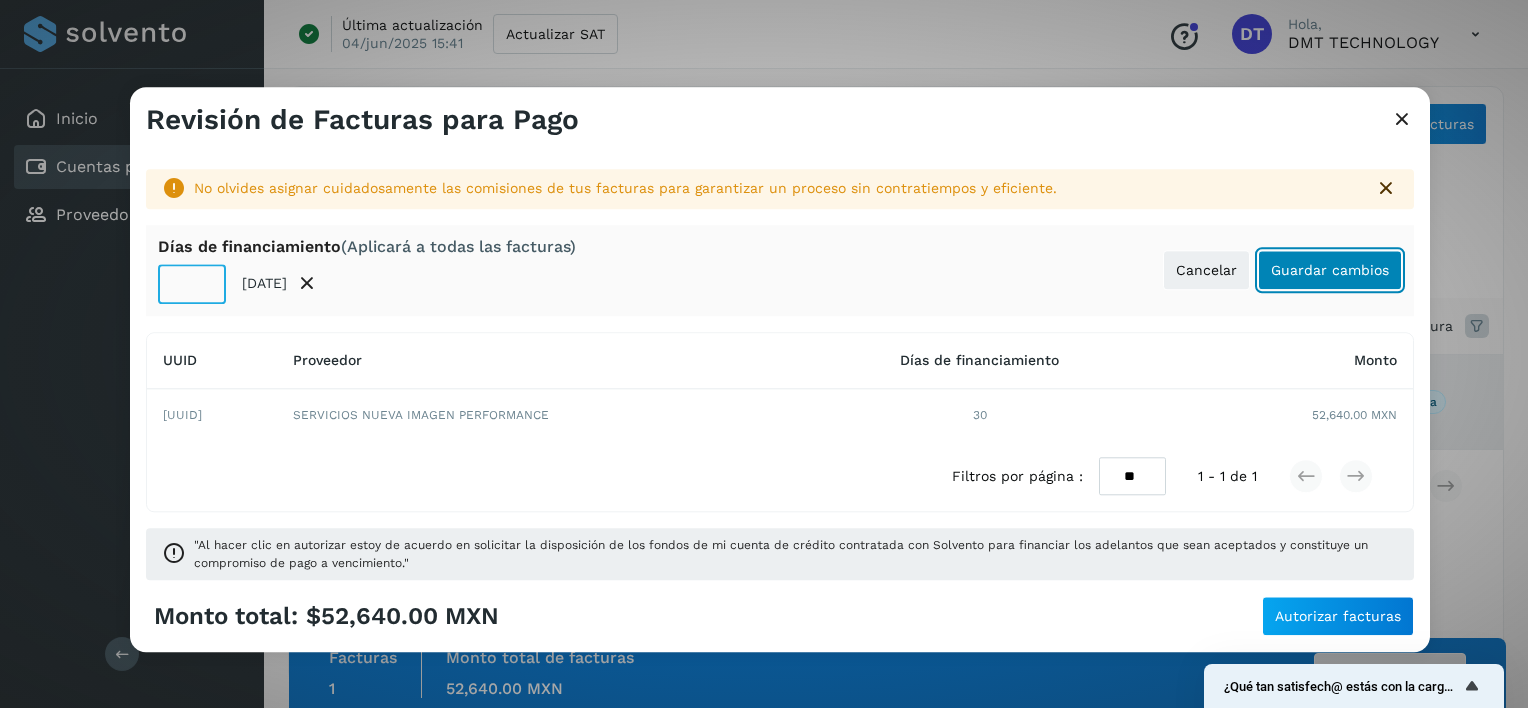 click on "Guardar cambios" 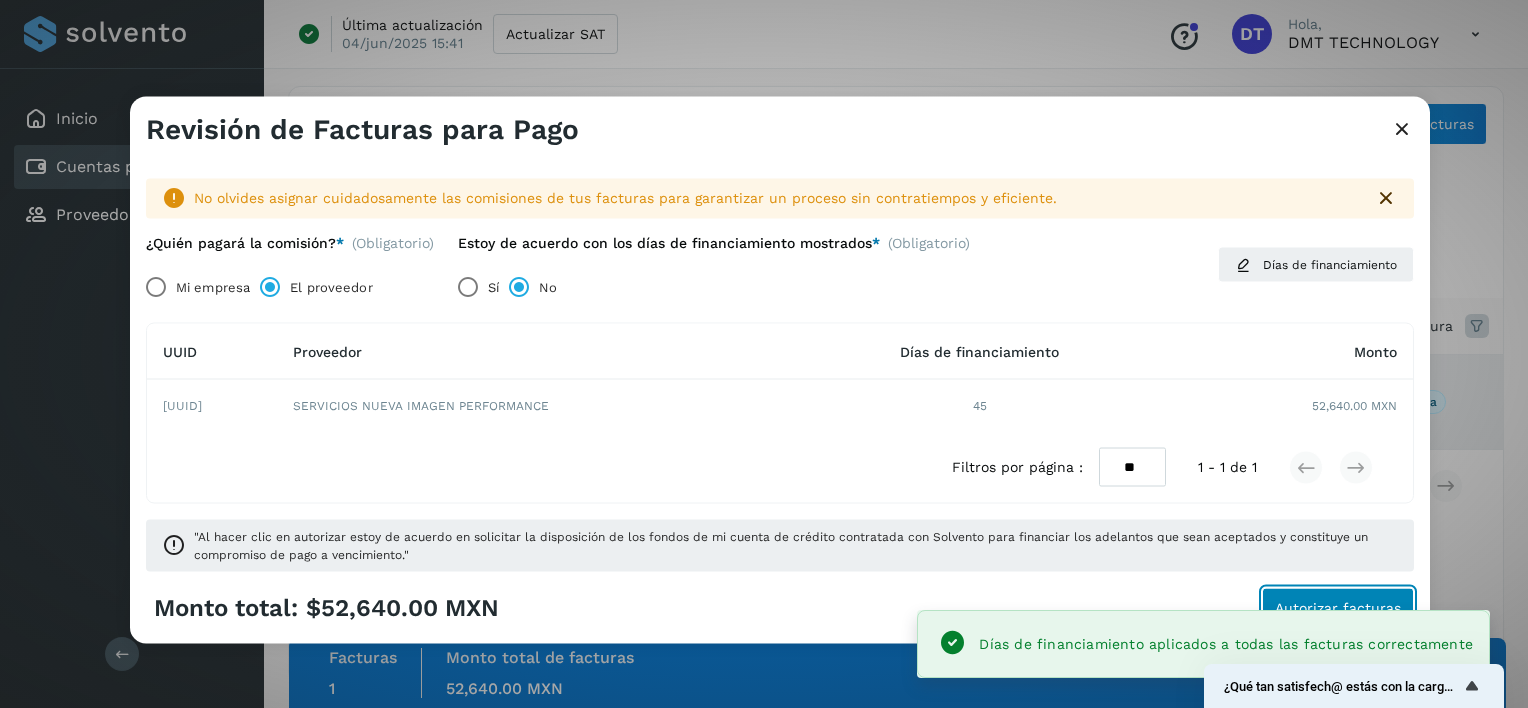 click on "Autorizar facturas" at bounding box center [1338, 607] 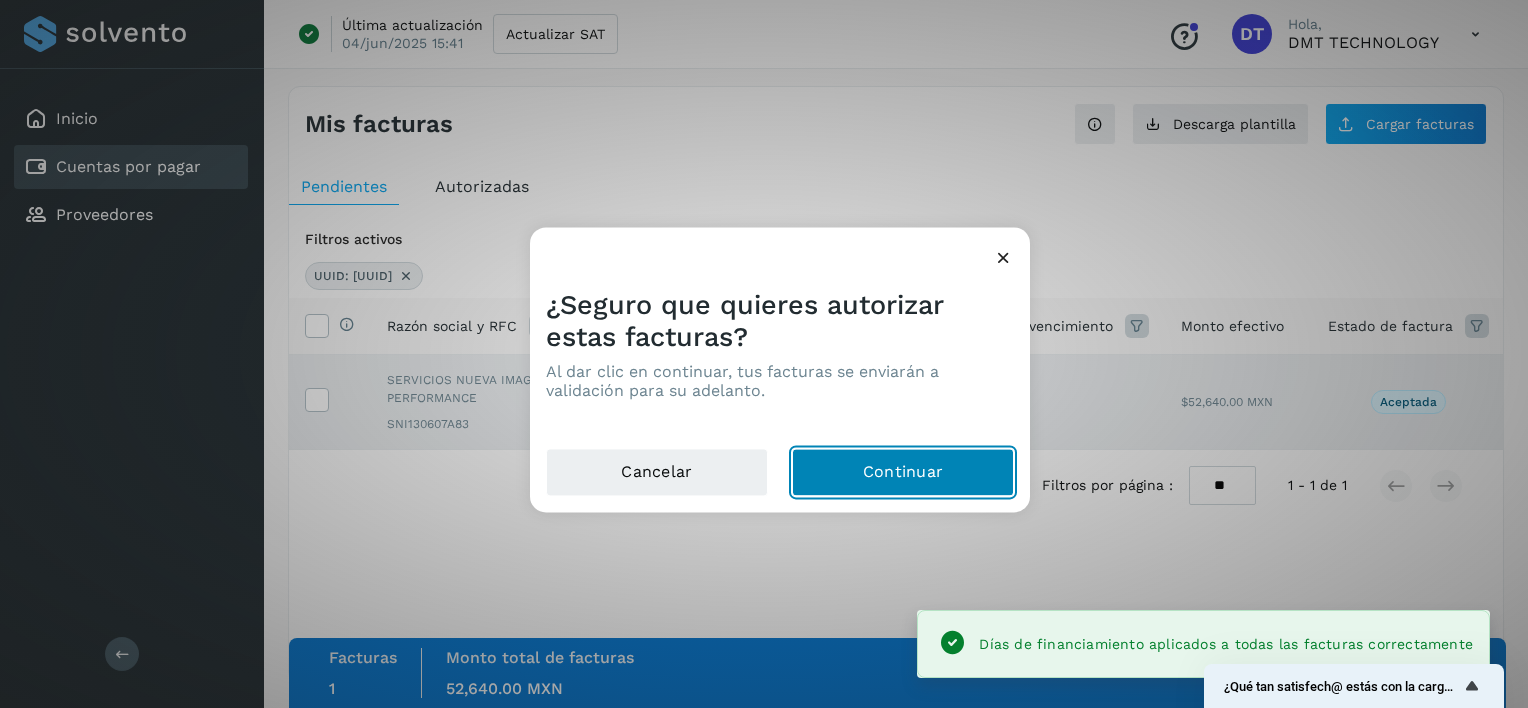 click on "Continuar" 